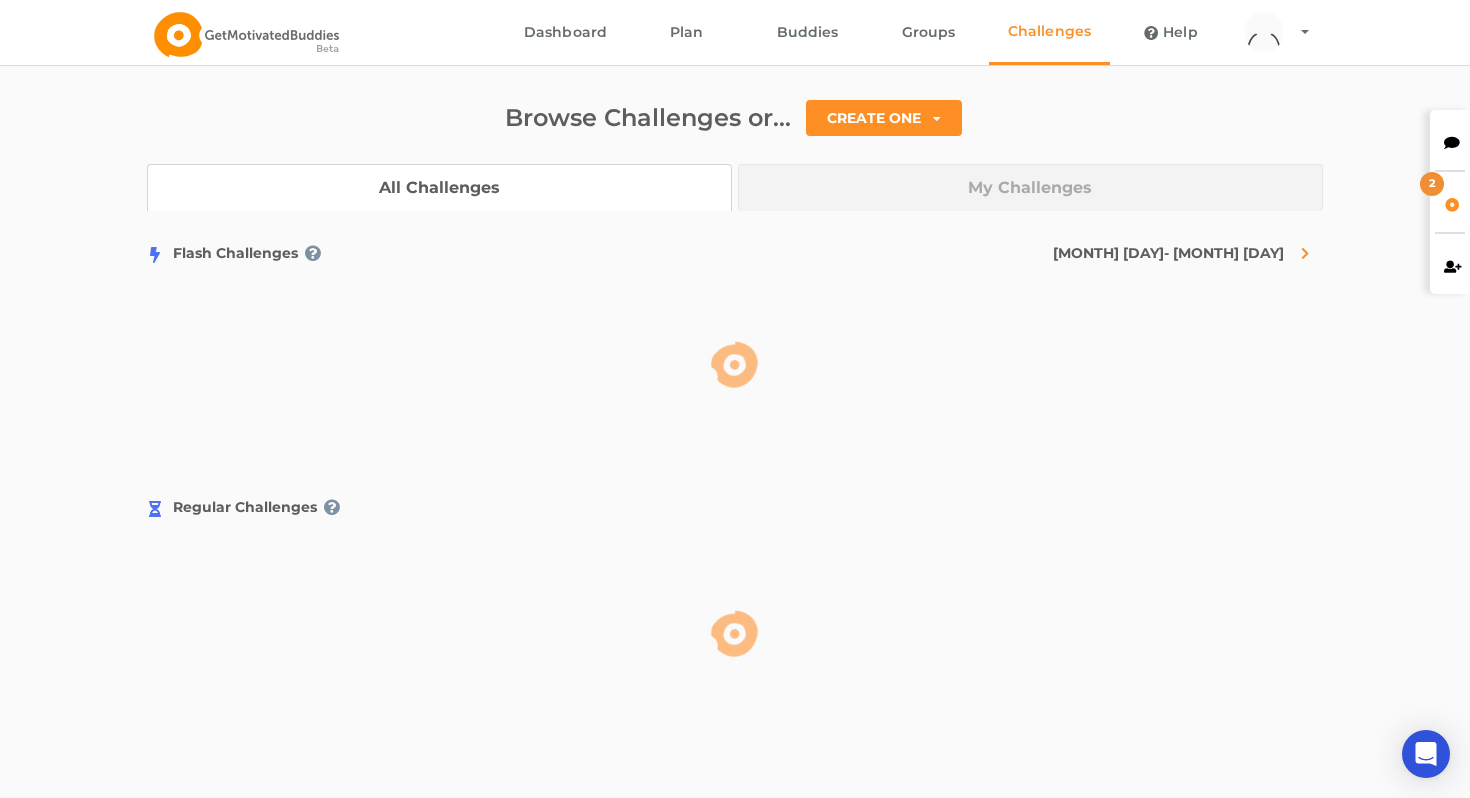 scroll, scrollTop: 0, scrollLeft: 0, axis: both 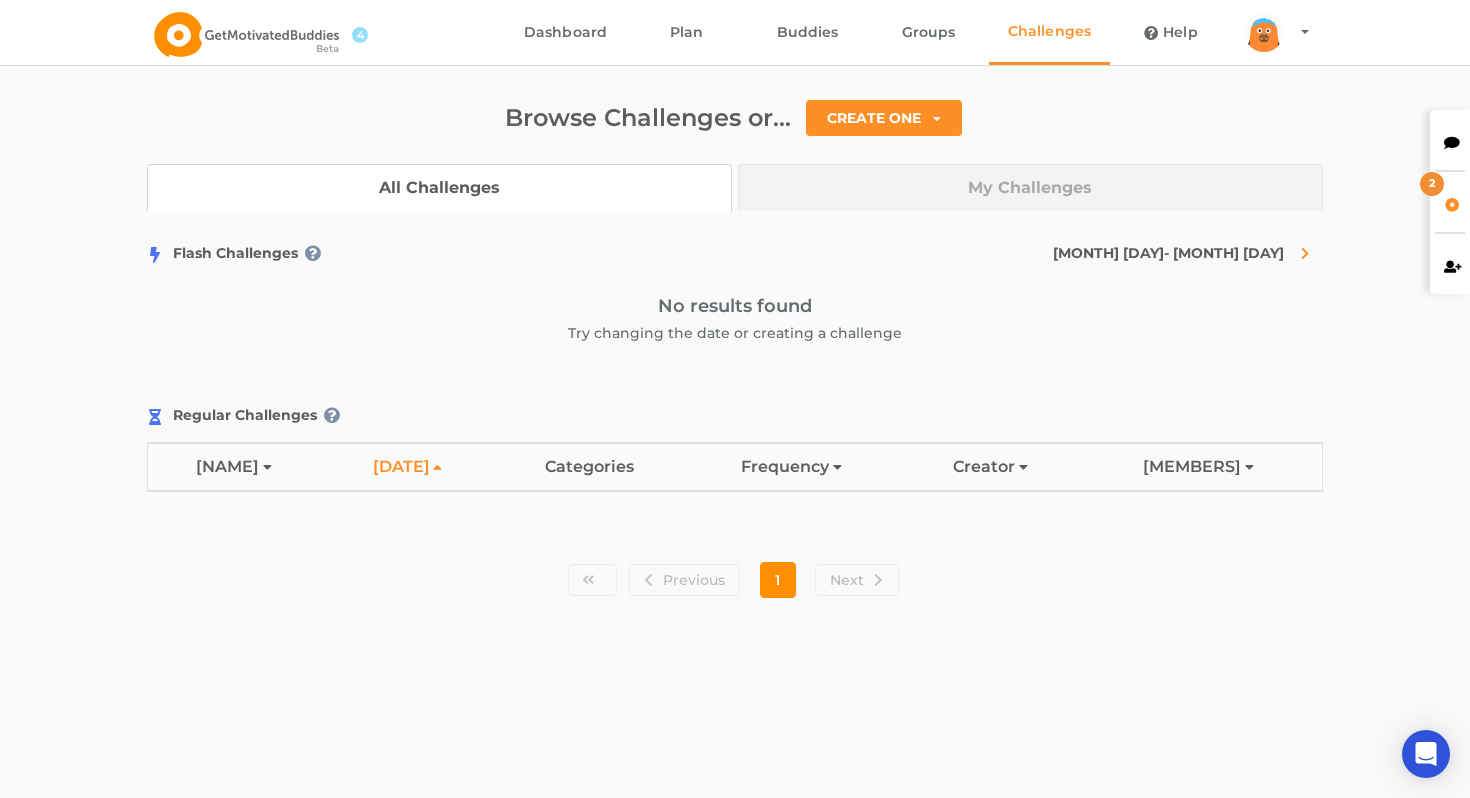 click on "My Challenges" at bounding box center (1030, 187) 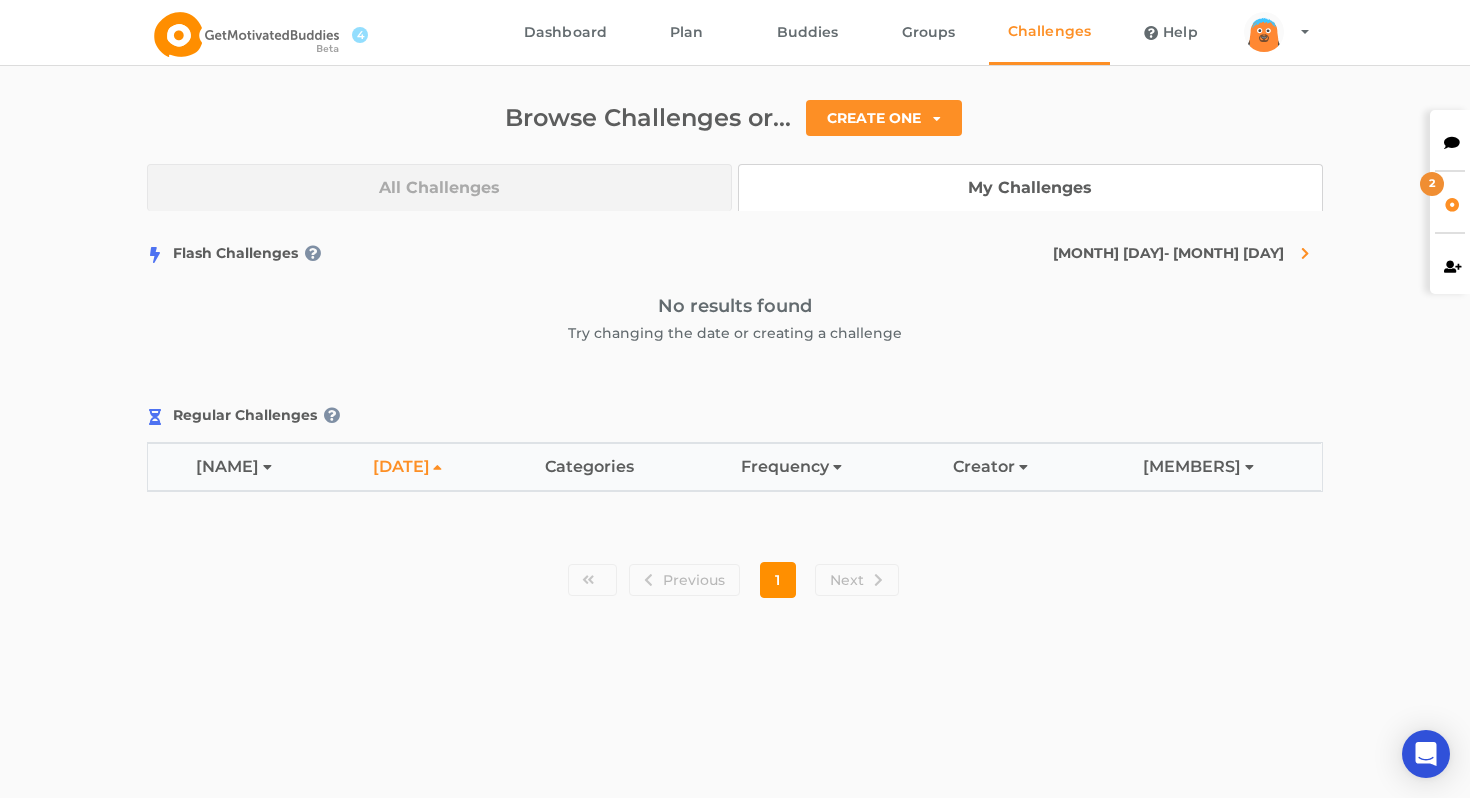 click on "My Challenges" at bounding box center [1030, 187] 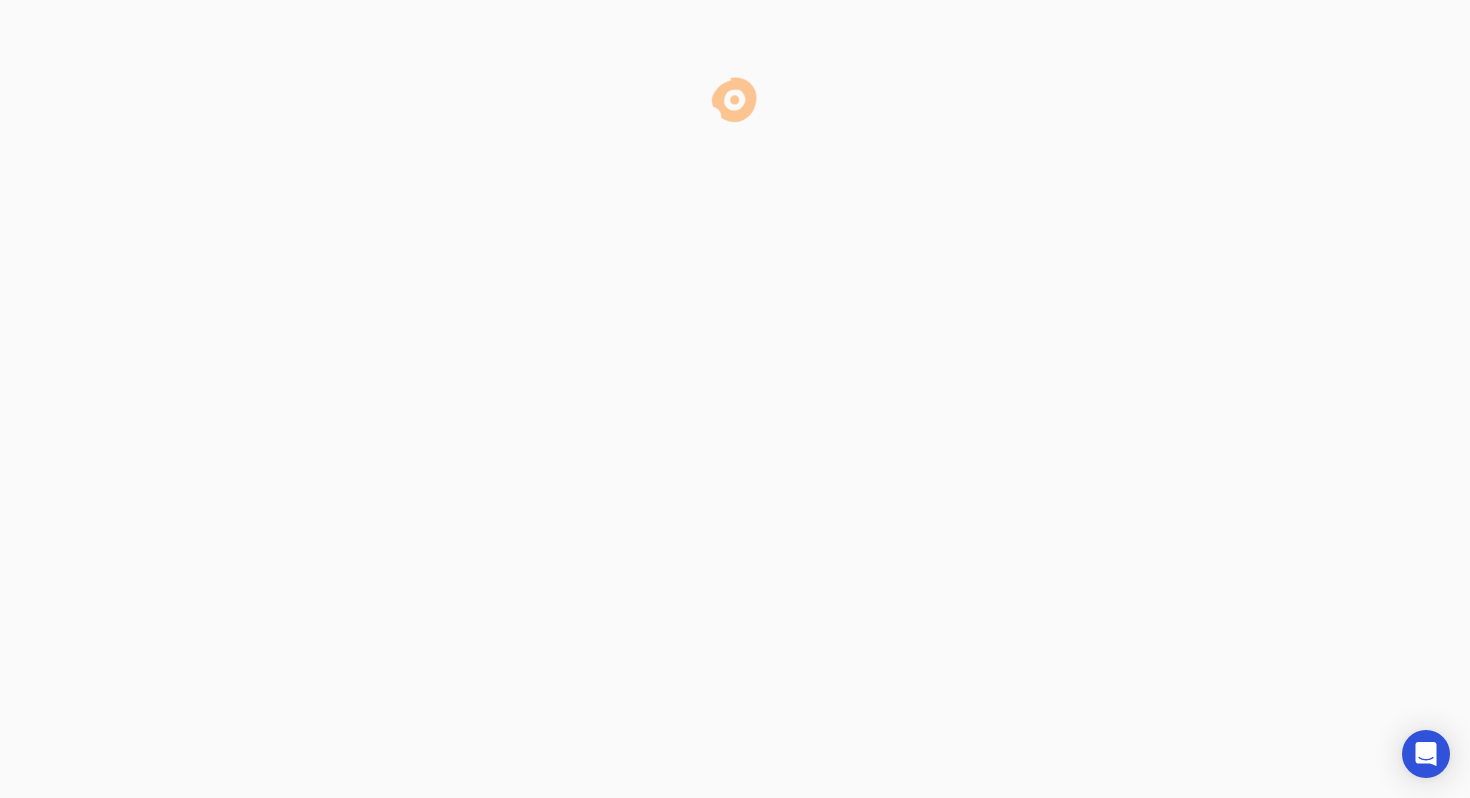 scroll, scrollTop: 0, scrollLeft: 0, axis: both 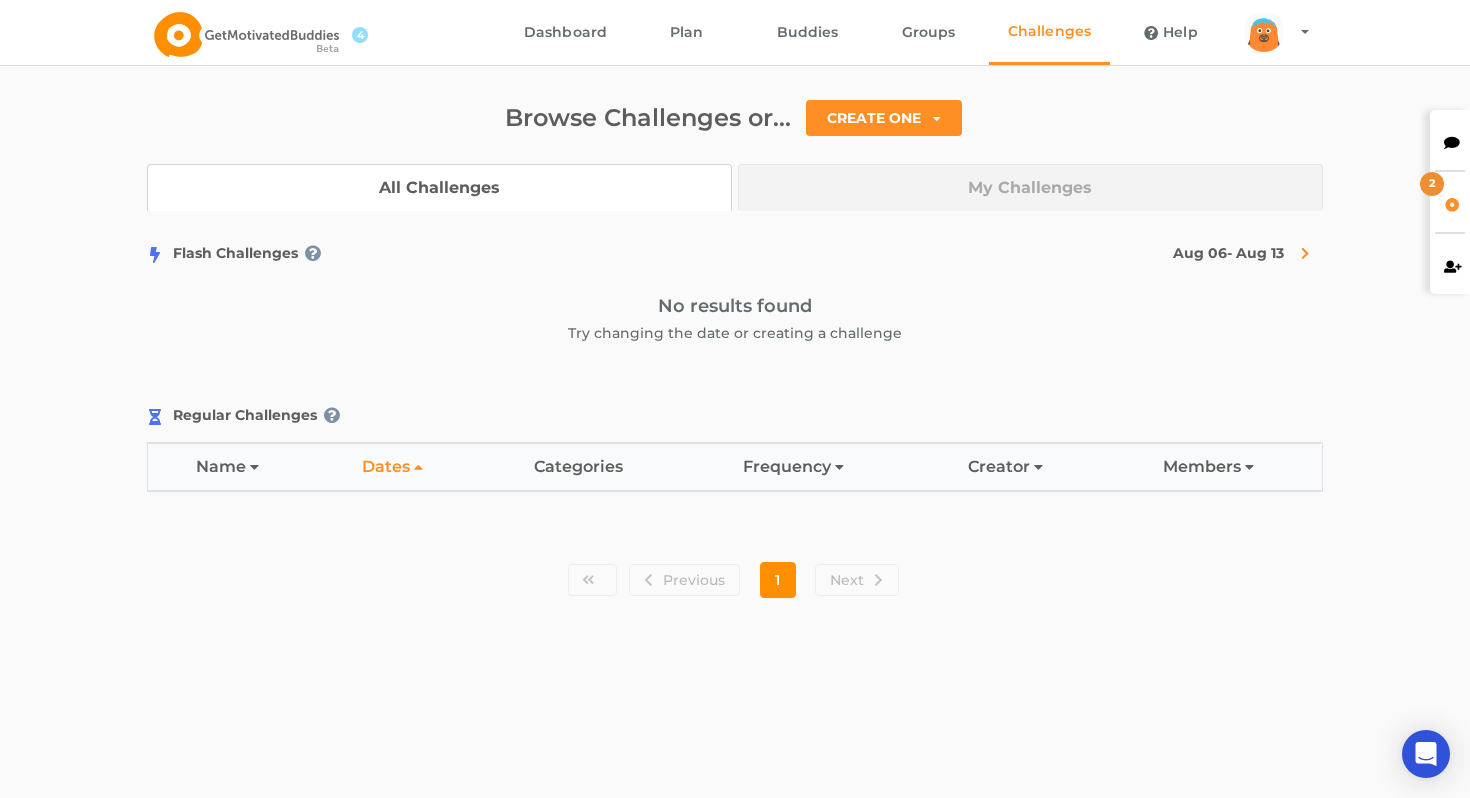 click on "My Challenges" at bounding box center (1030, 187) 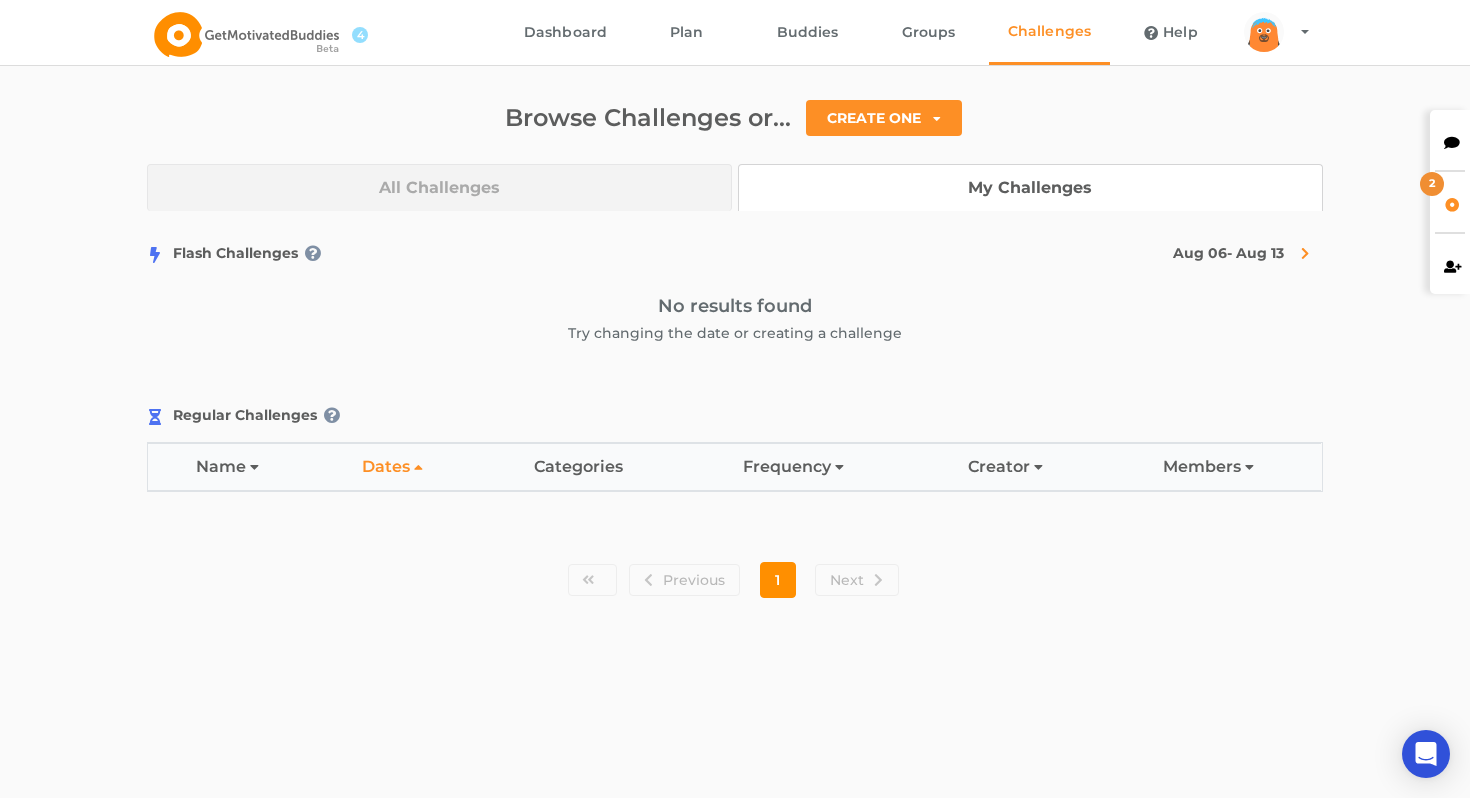 click on "My Challenges" at bounding box center (1030, 187) 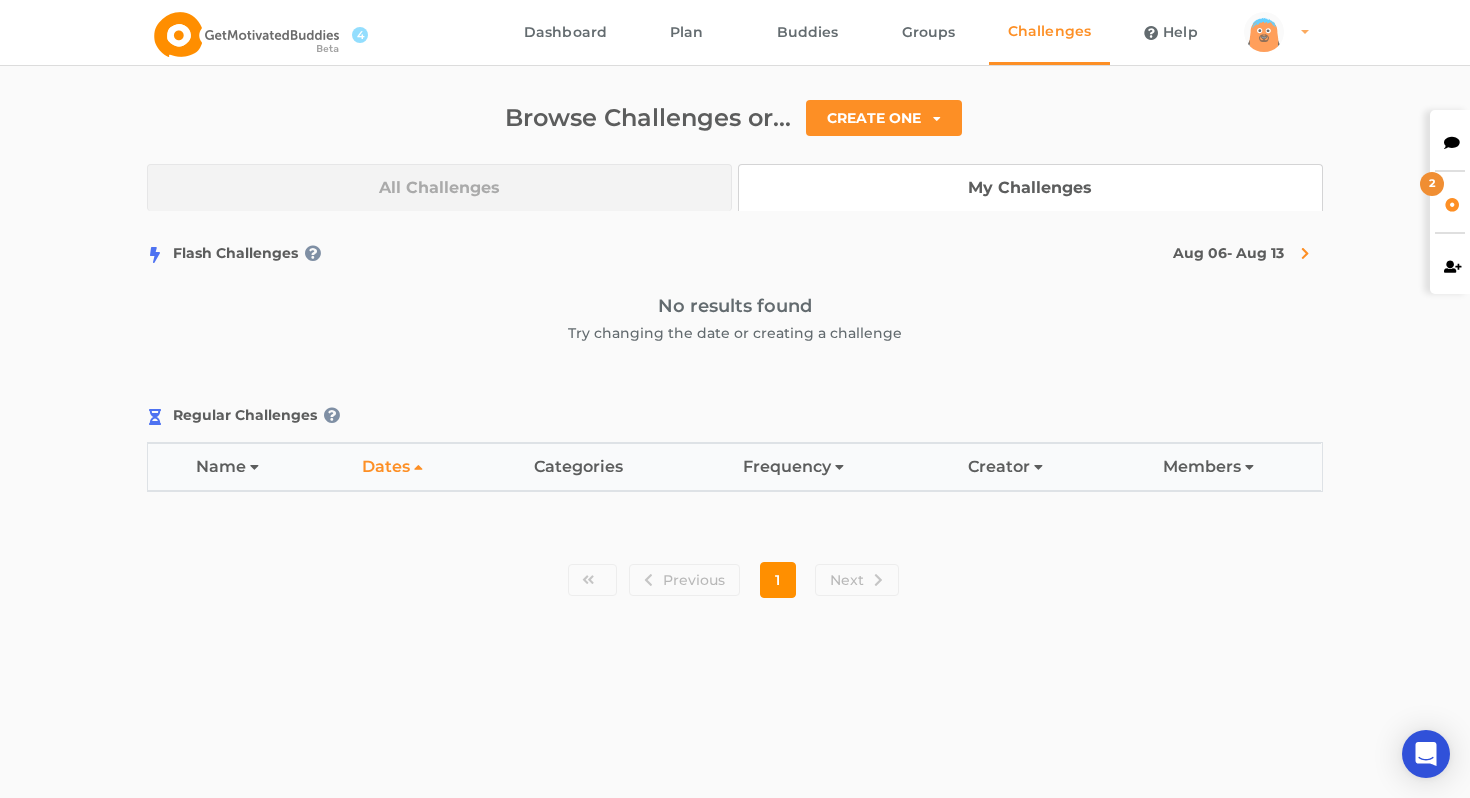 click on "arms Created with Sketch. legs Created with Sketch.
hairs/back/hair12
Created with Sketch.
bodies/body5
Created with Sketch.
eyes/eyes1
Created with Sketch.
mouths/mouth5
Created with Sketch.
hairs/front/hair12
Created with Sketch." at bounding box center [1273, 32] 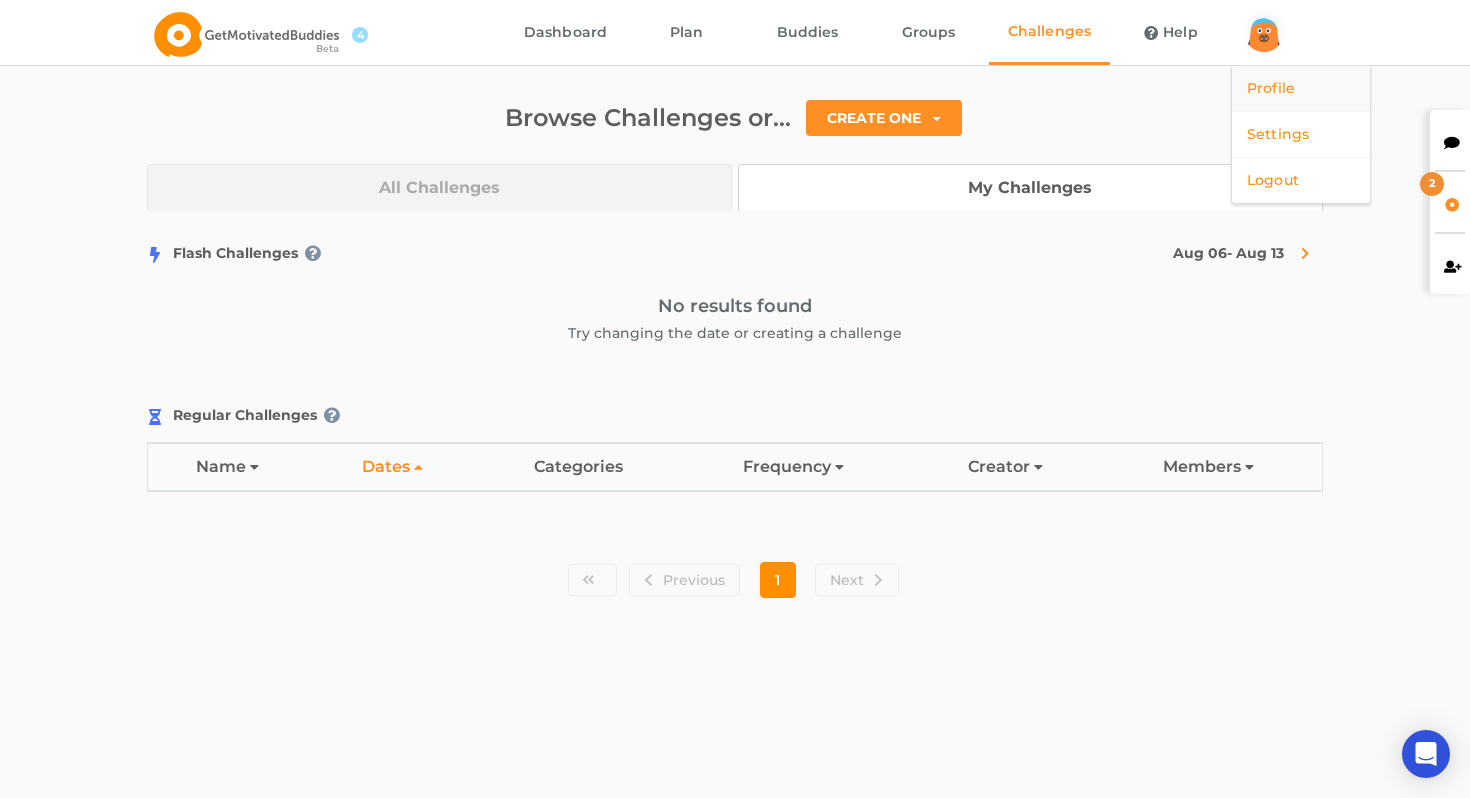 click on "Profile" at bounding box center [1301, 88] 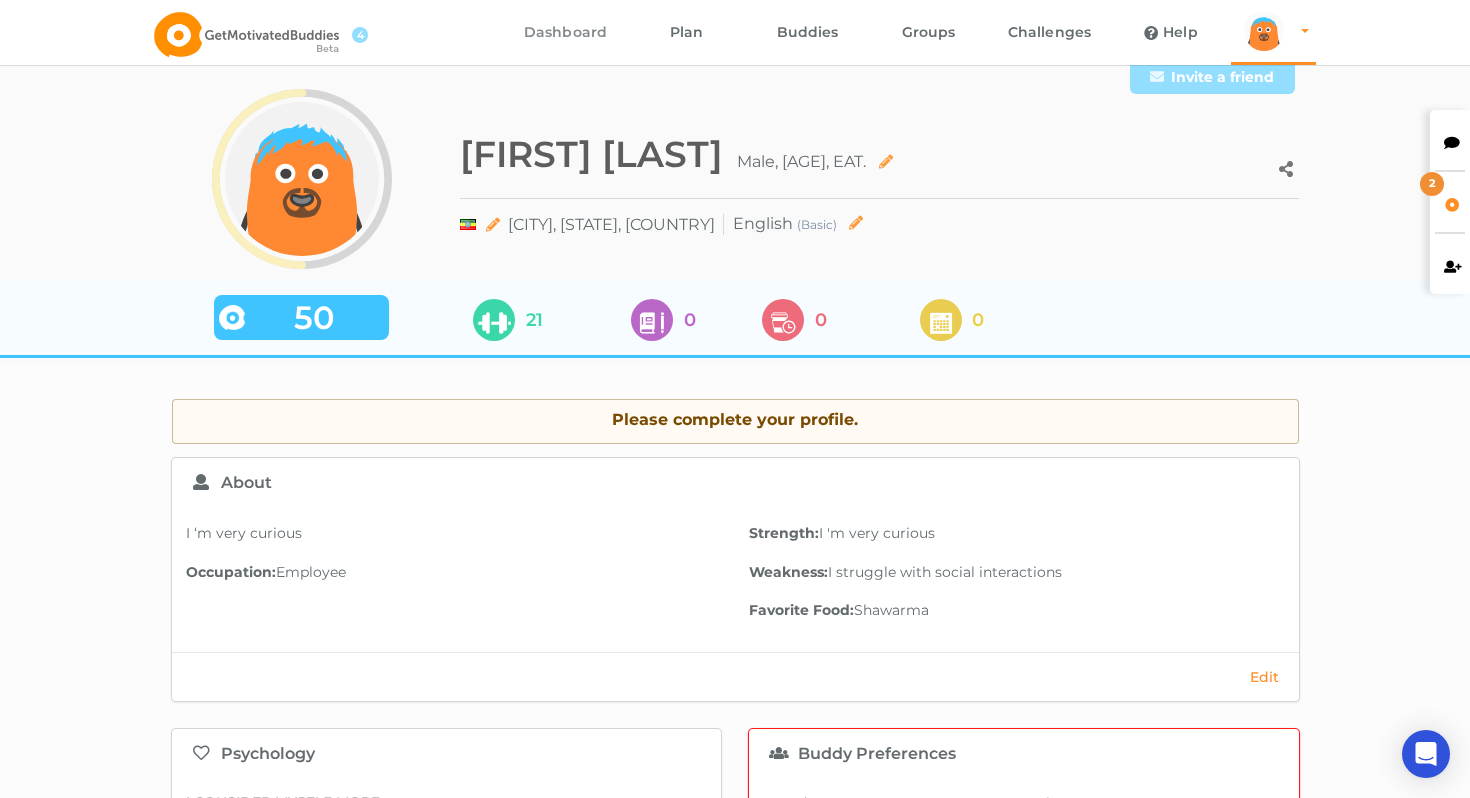 click on "Dashboard" at bounding box center (565, 32) 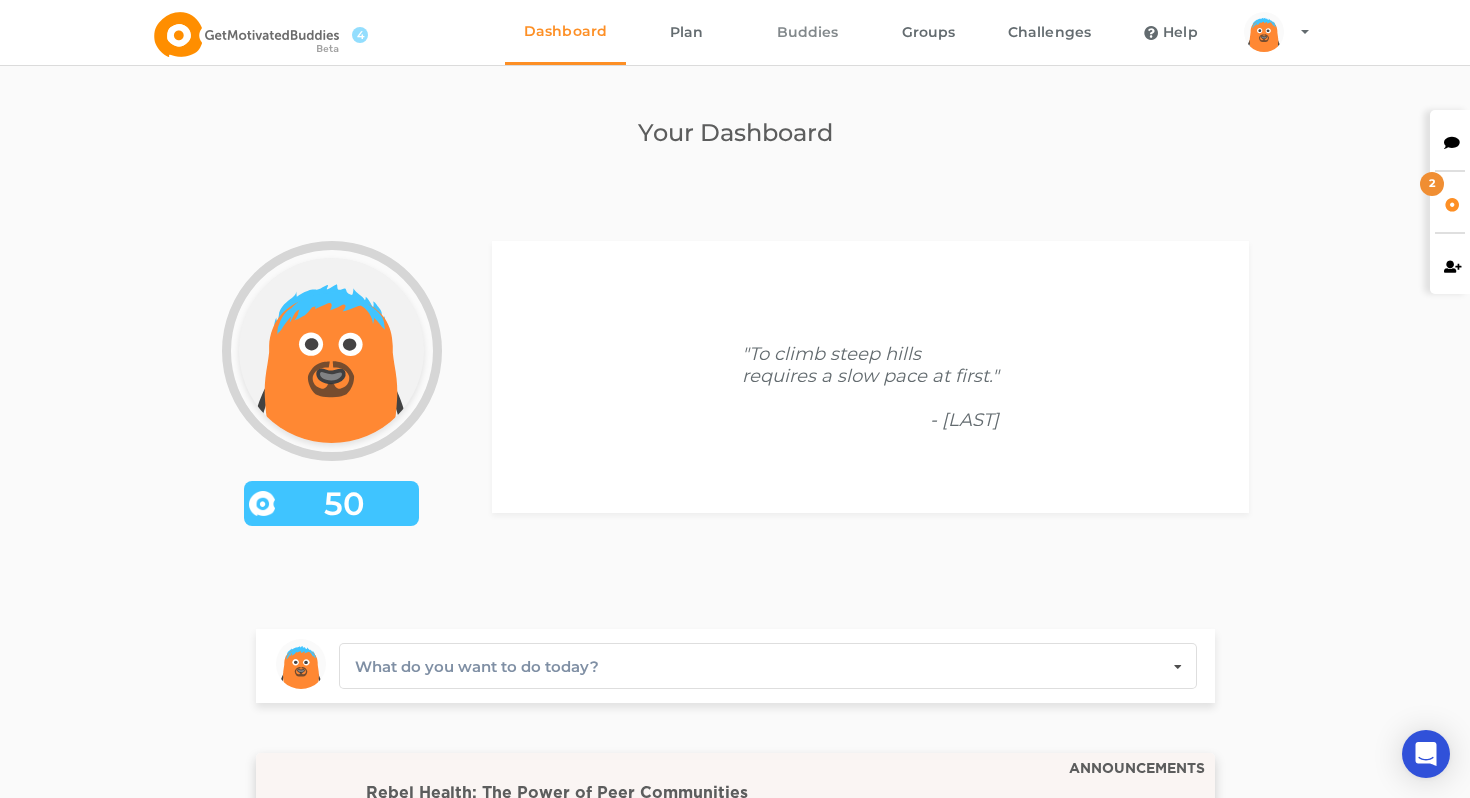 click on "Buddies" at bounding box center [807, 32] 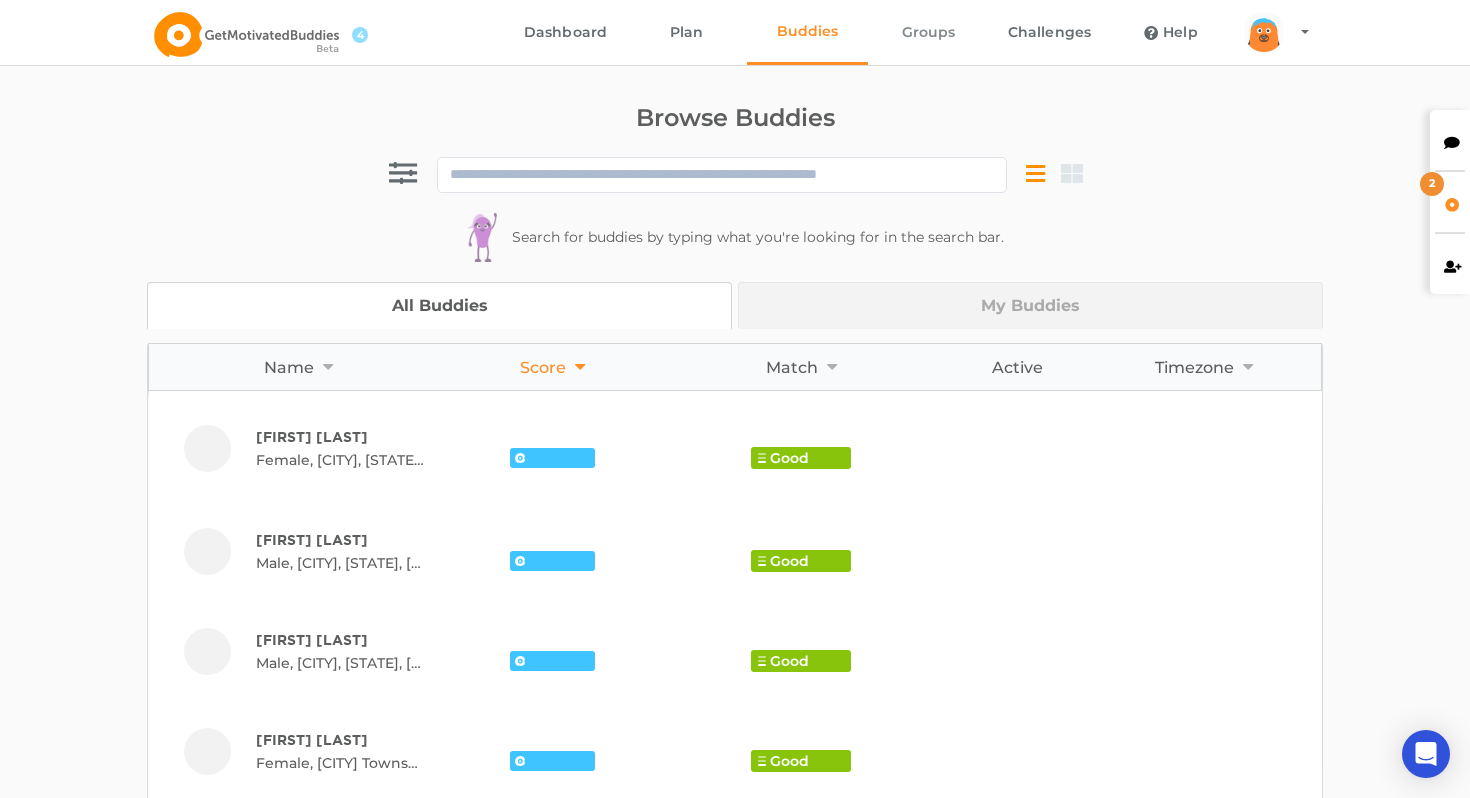 click on "Groups" at bounding box center (928, 32) 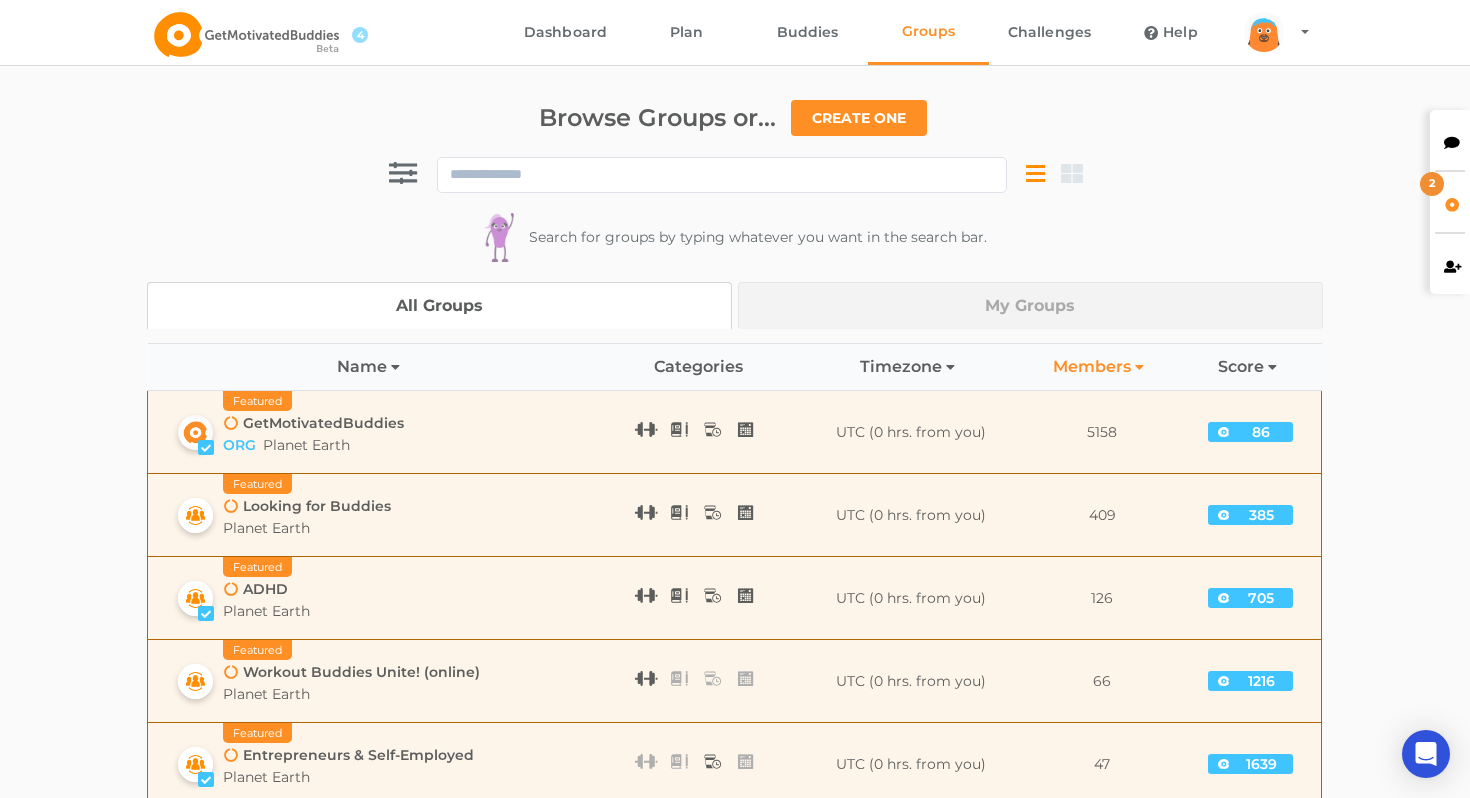 click on "My Groups" at bounding box center [1030, 305] 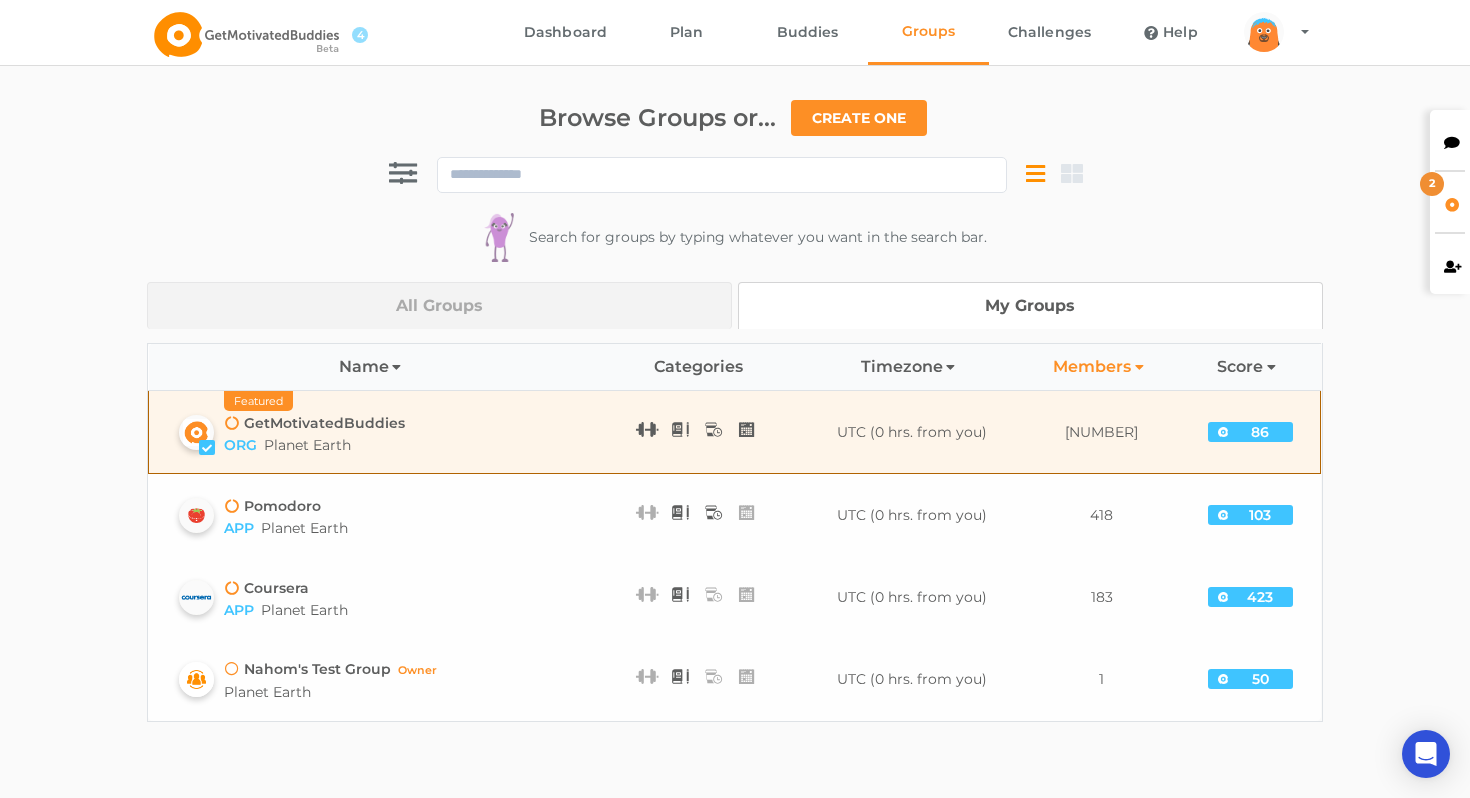 click on "[FIRST]'s Test Group Owner" at bounding box center (330, 669) 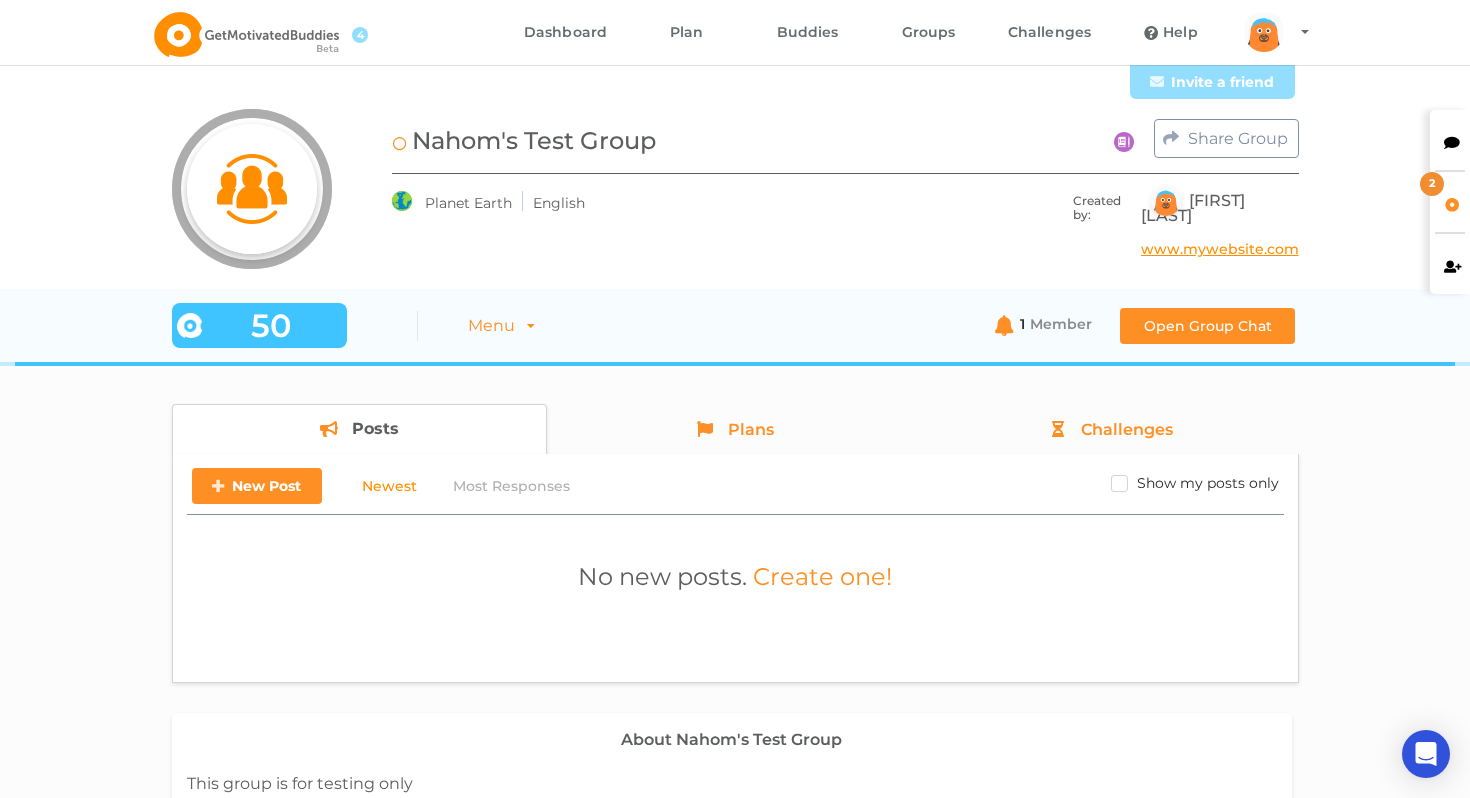 click at bounding box center (1452, 140) 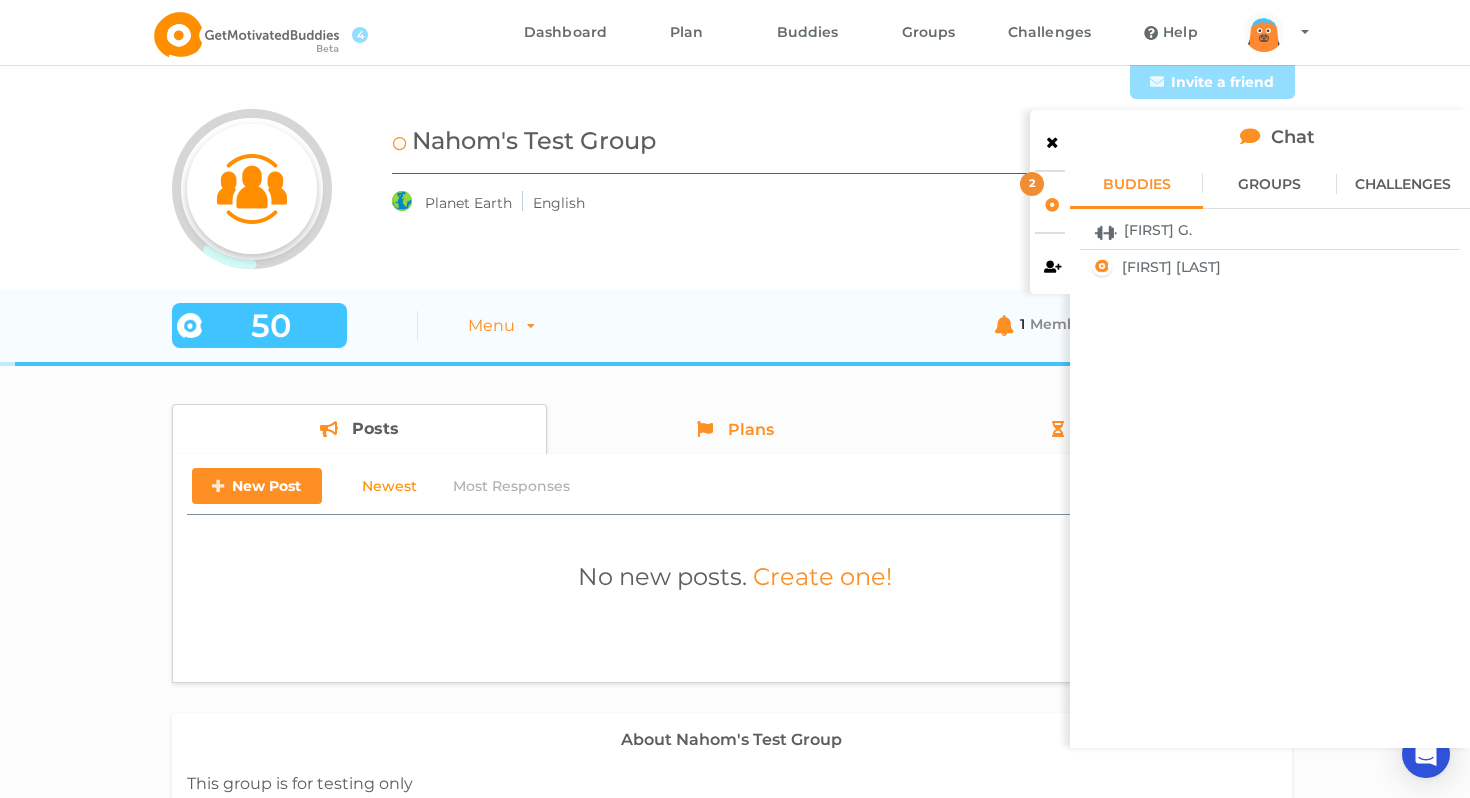 click on "CHALLENGES" at bounding box center (1403, 184) 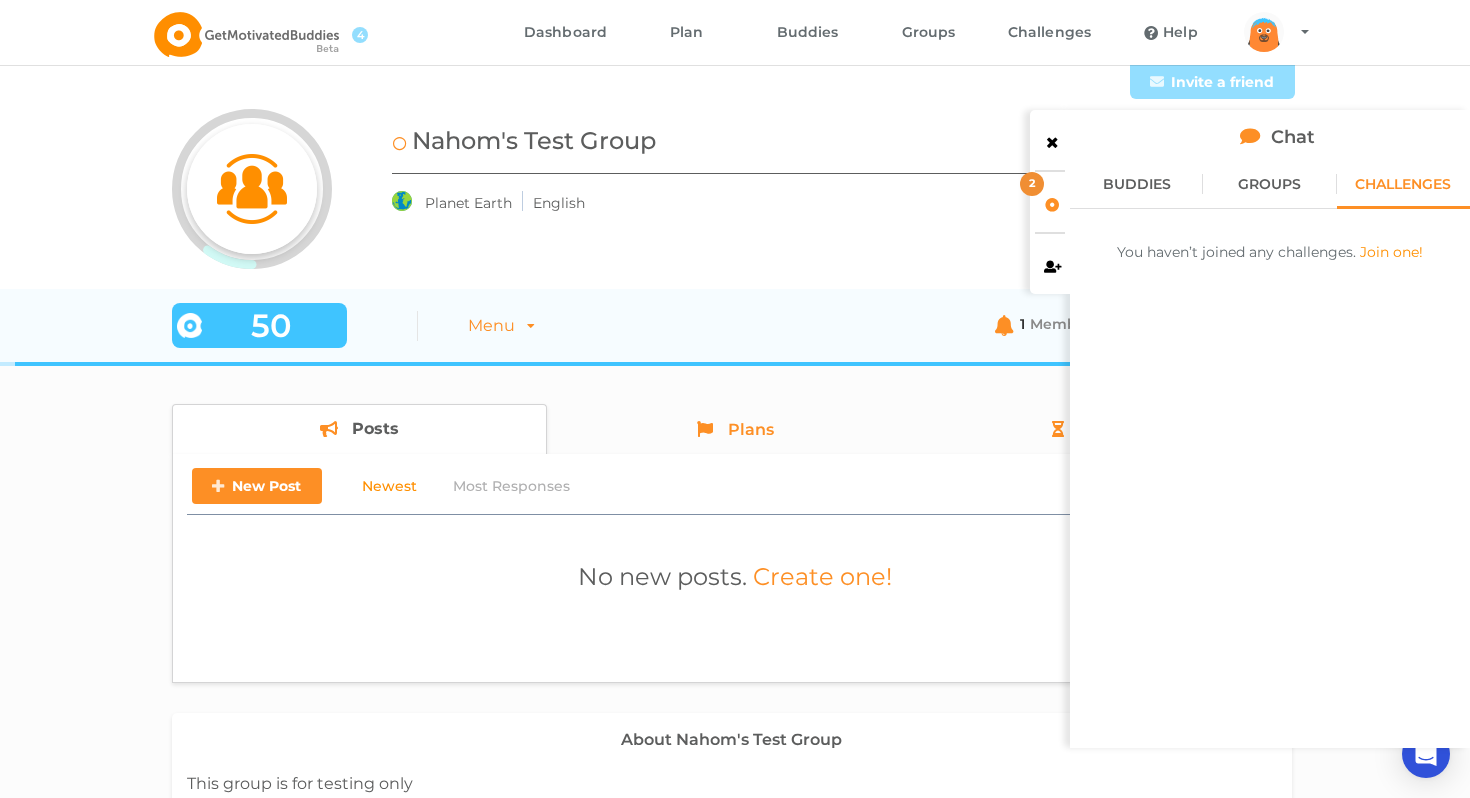 click on "[FIRST] [LAST] www.mywebsite.com" at bounding box center (735, 189) 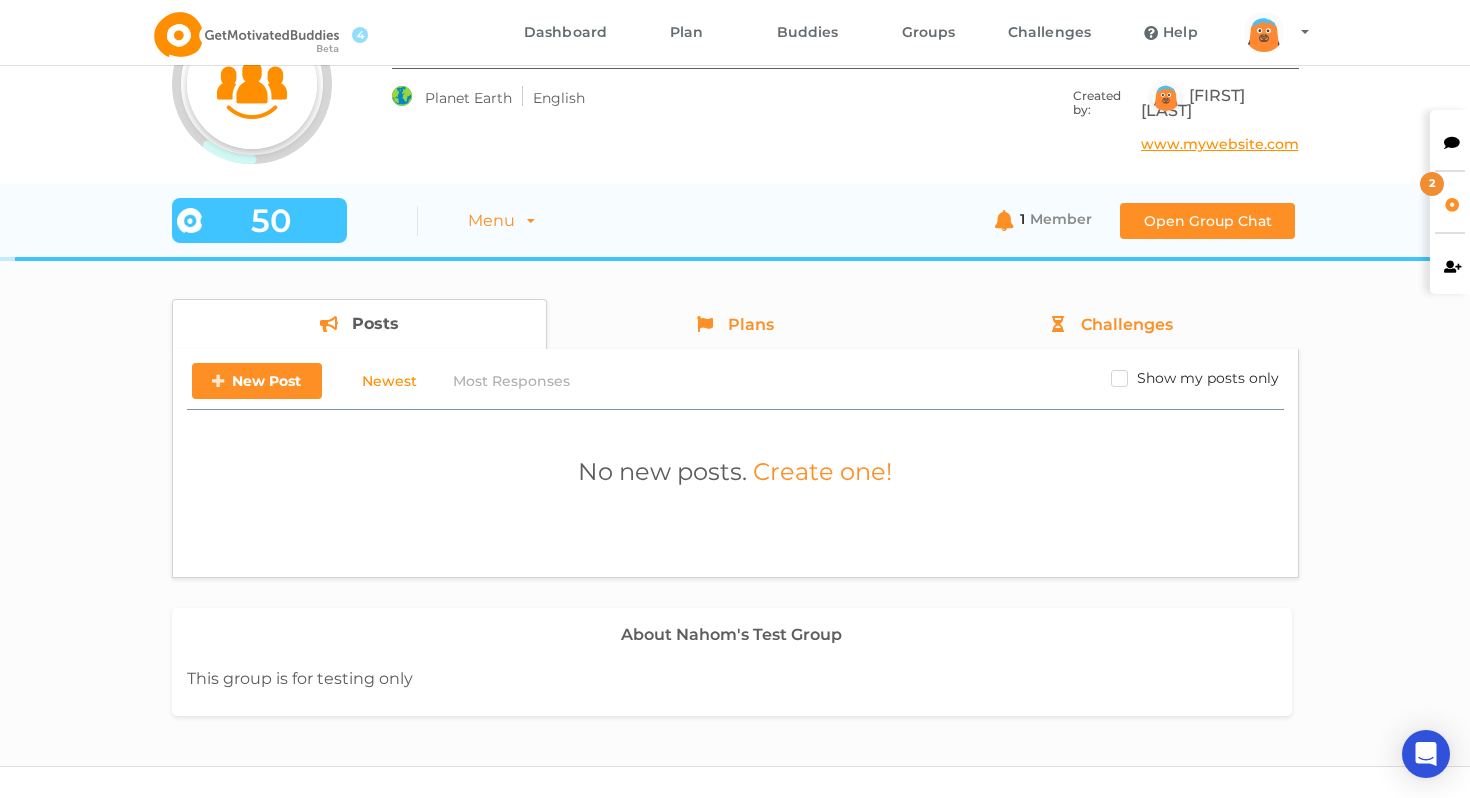 scroll, scrollTop: 0, scrollLeft: 0, axis: both 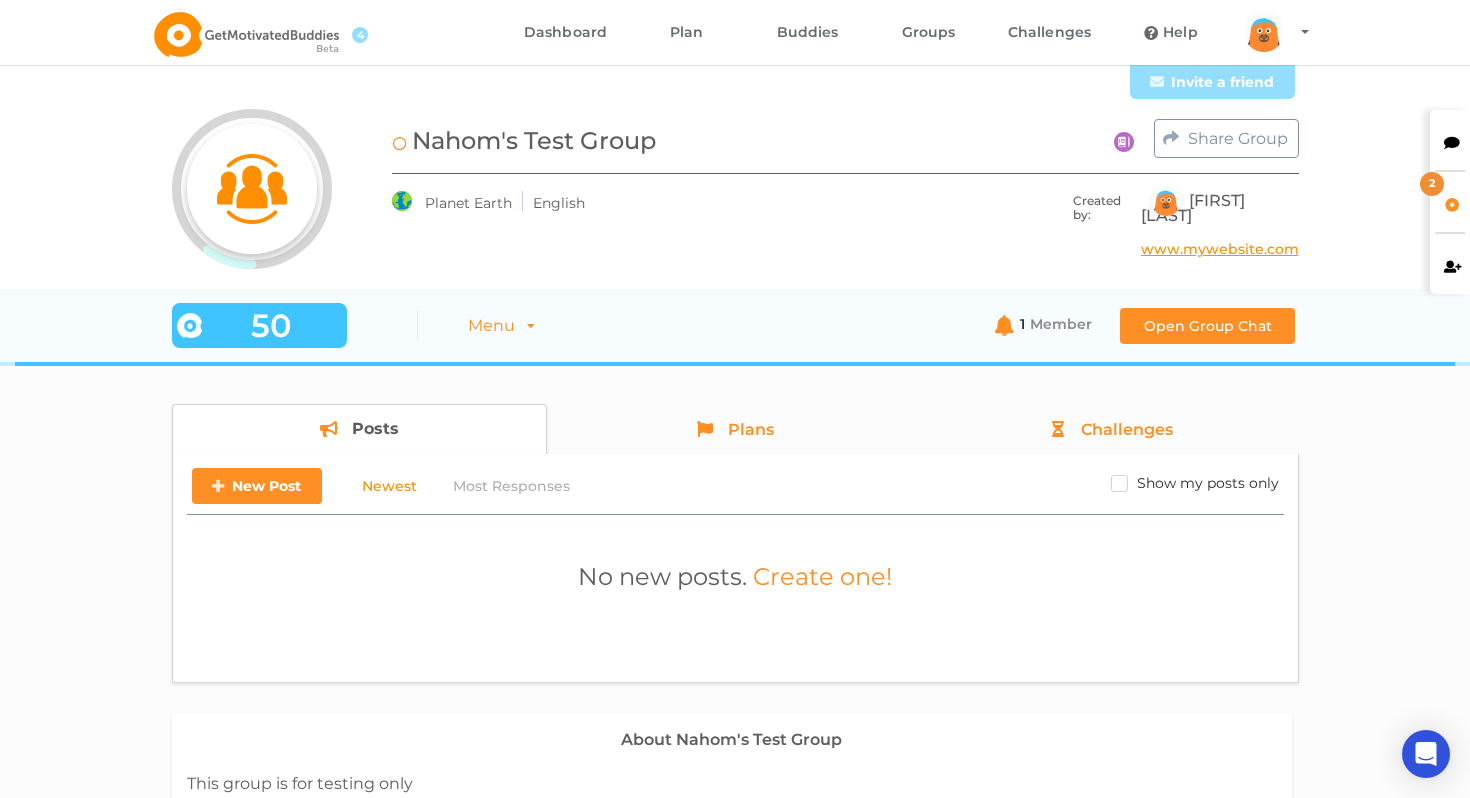 click on "Menu Delete Group Leave Group" at bounding box center [501, 326] 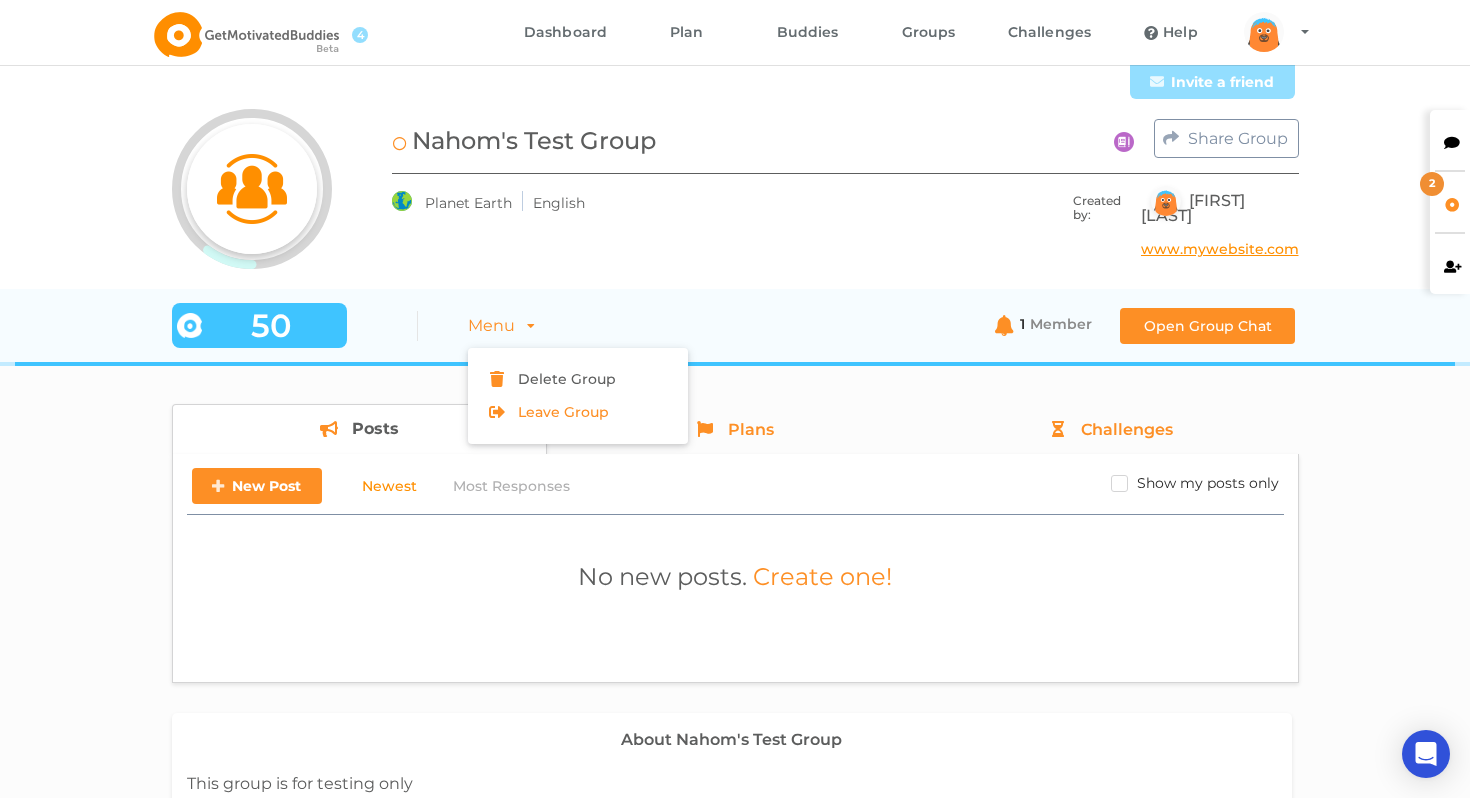click on "Delete Group" at bounding box center [552, 379] 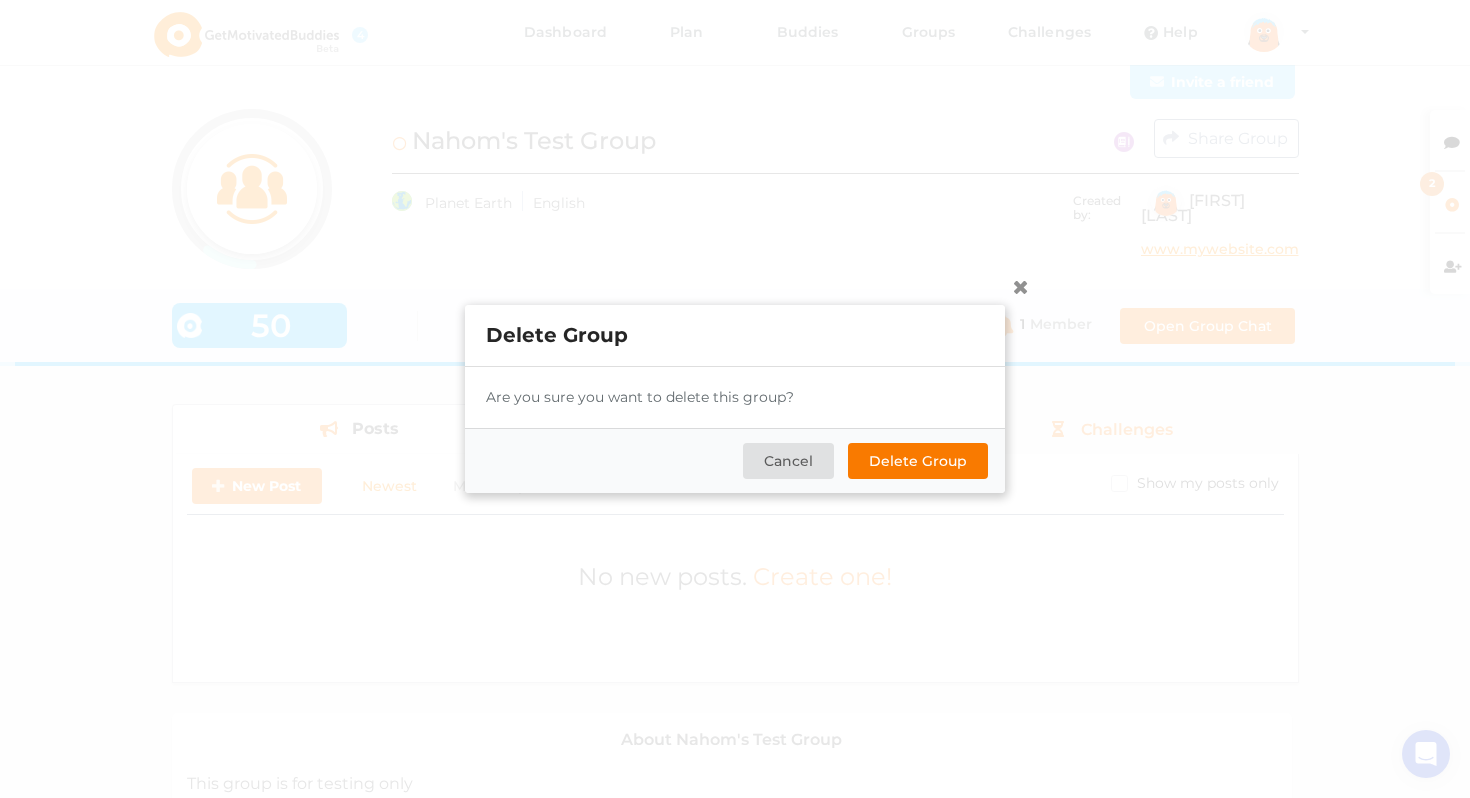 click on "Delete Group" at bounding box center [918, 461] 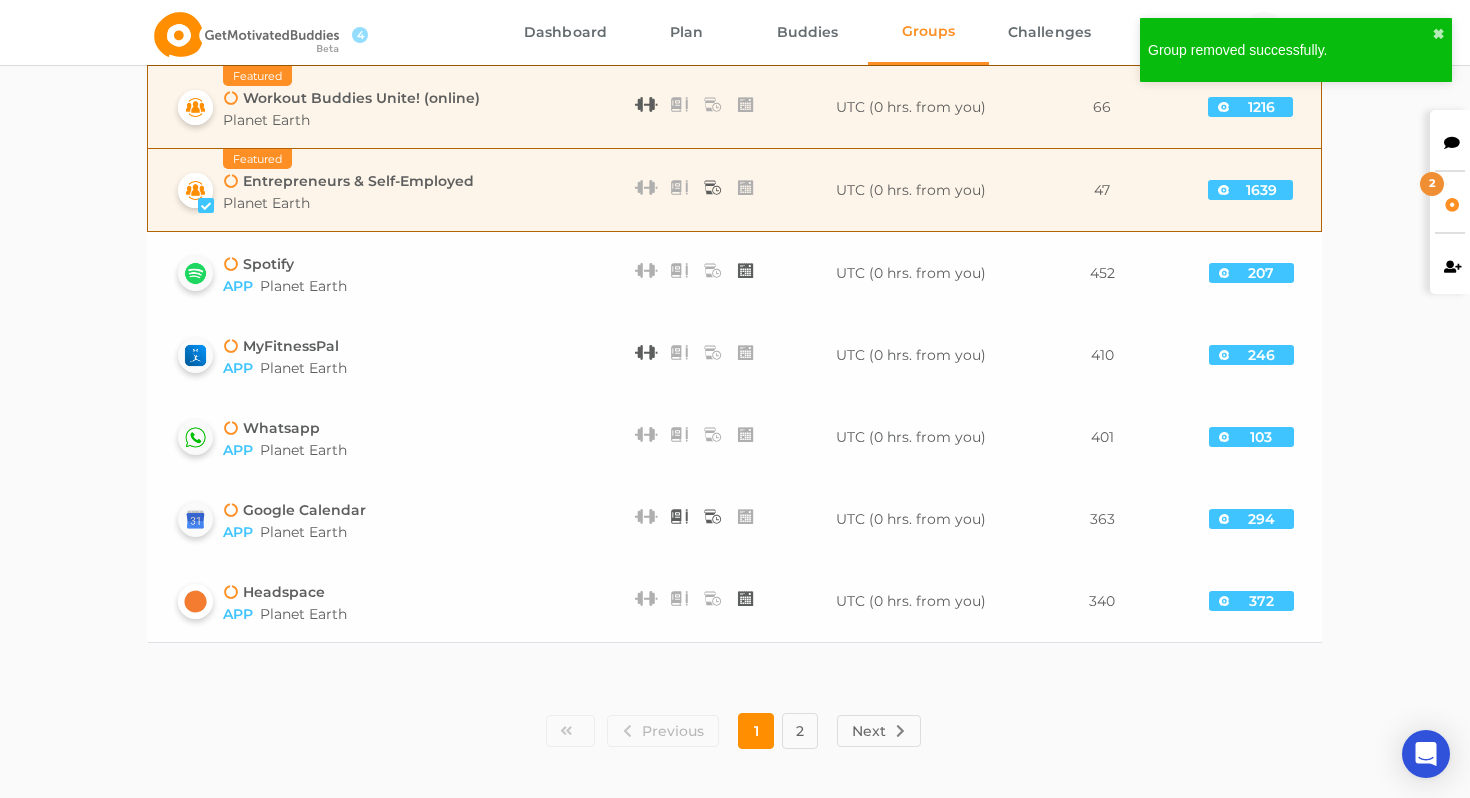 scroll, scrollTop: 0, scrollLeft: 0, axis: both 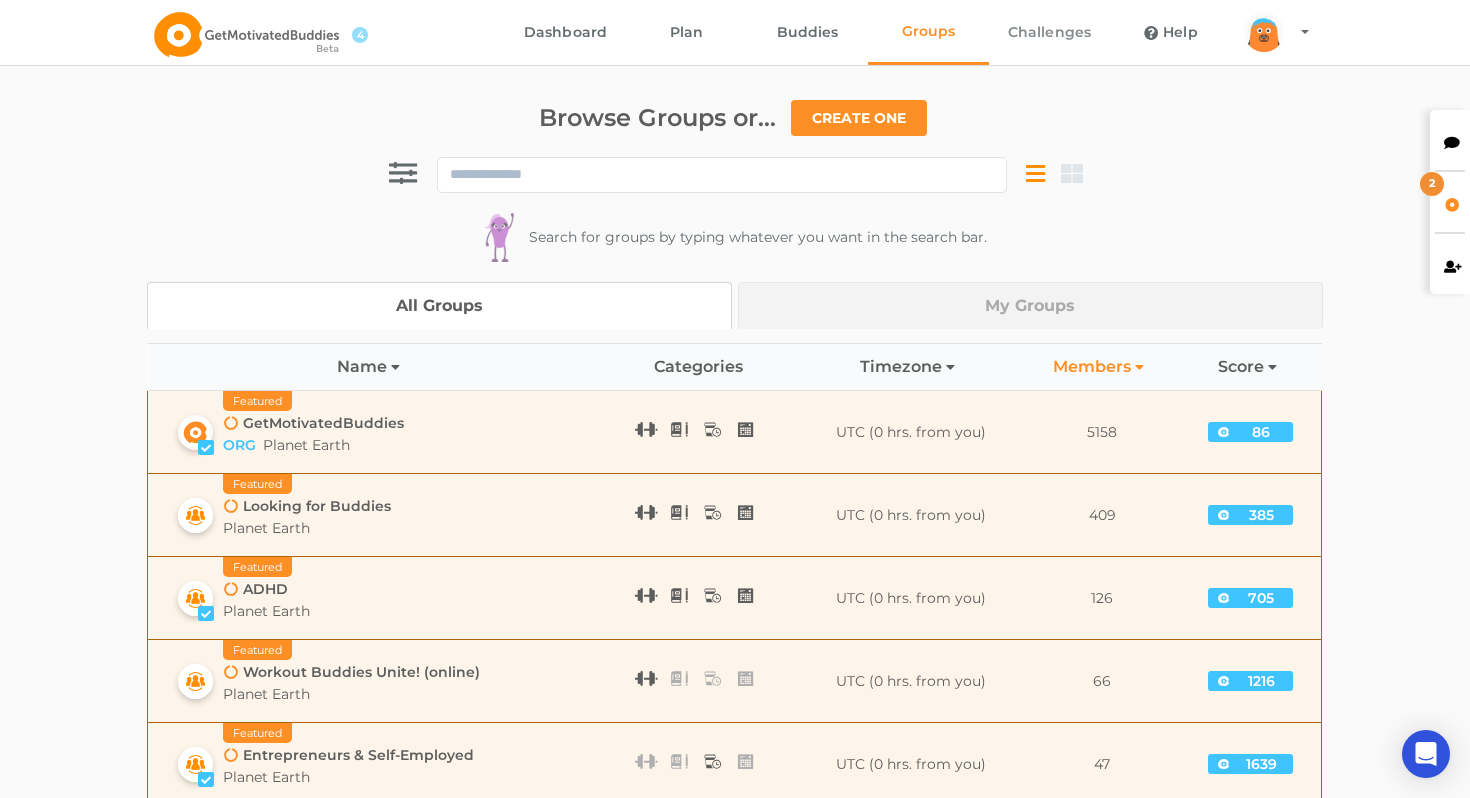 click on "Challenges" at bounding box center [1049, 32] 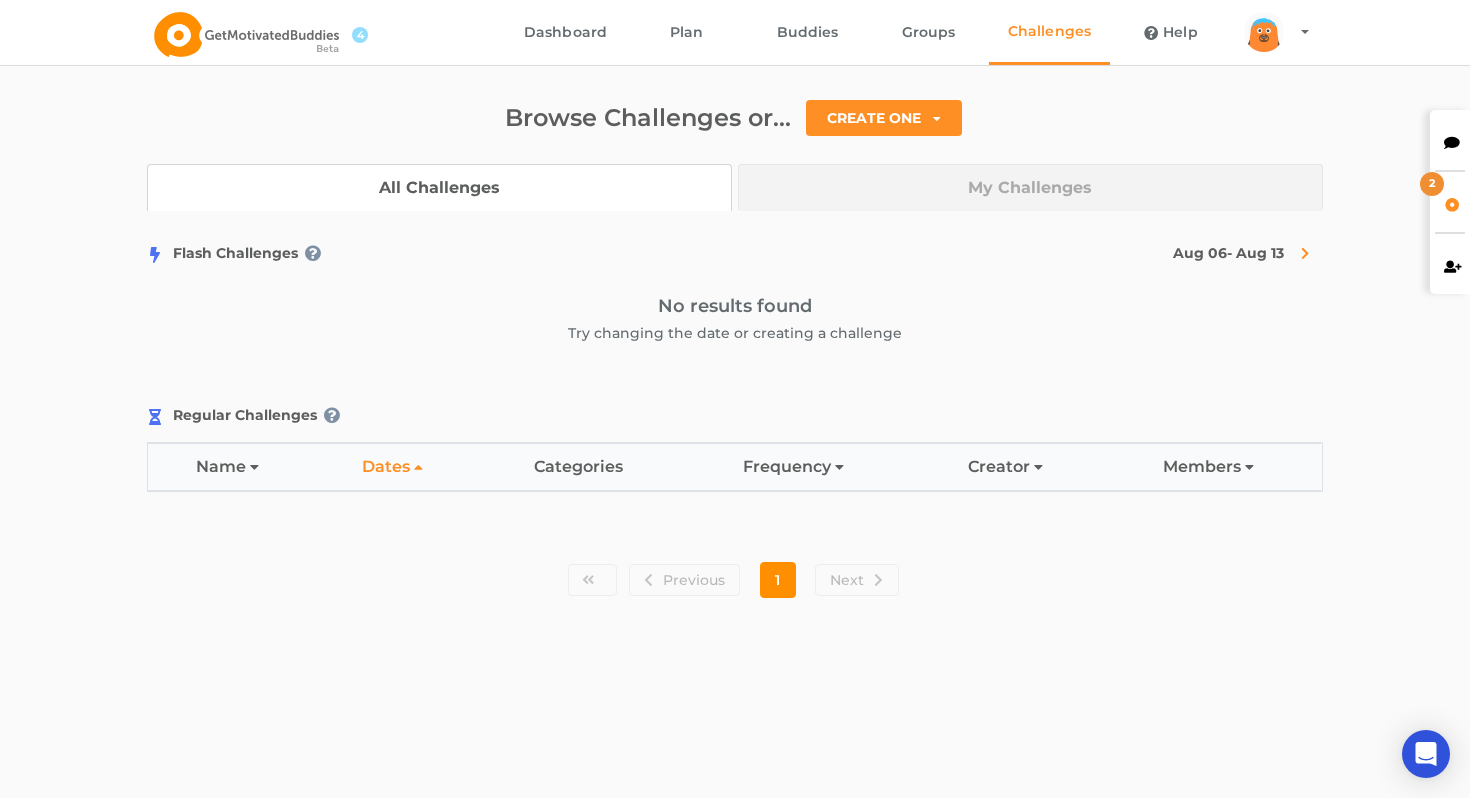 click on "My Challenges" at bounding box center [1030, 187] 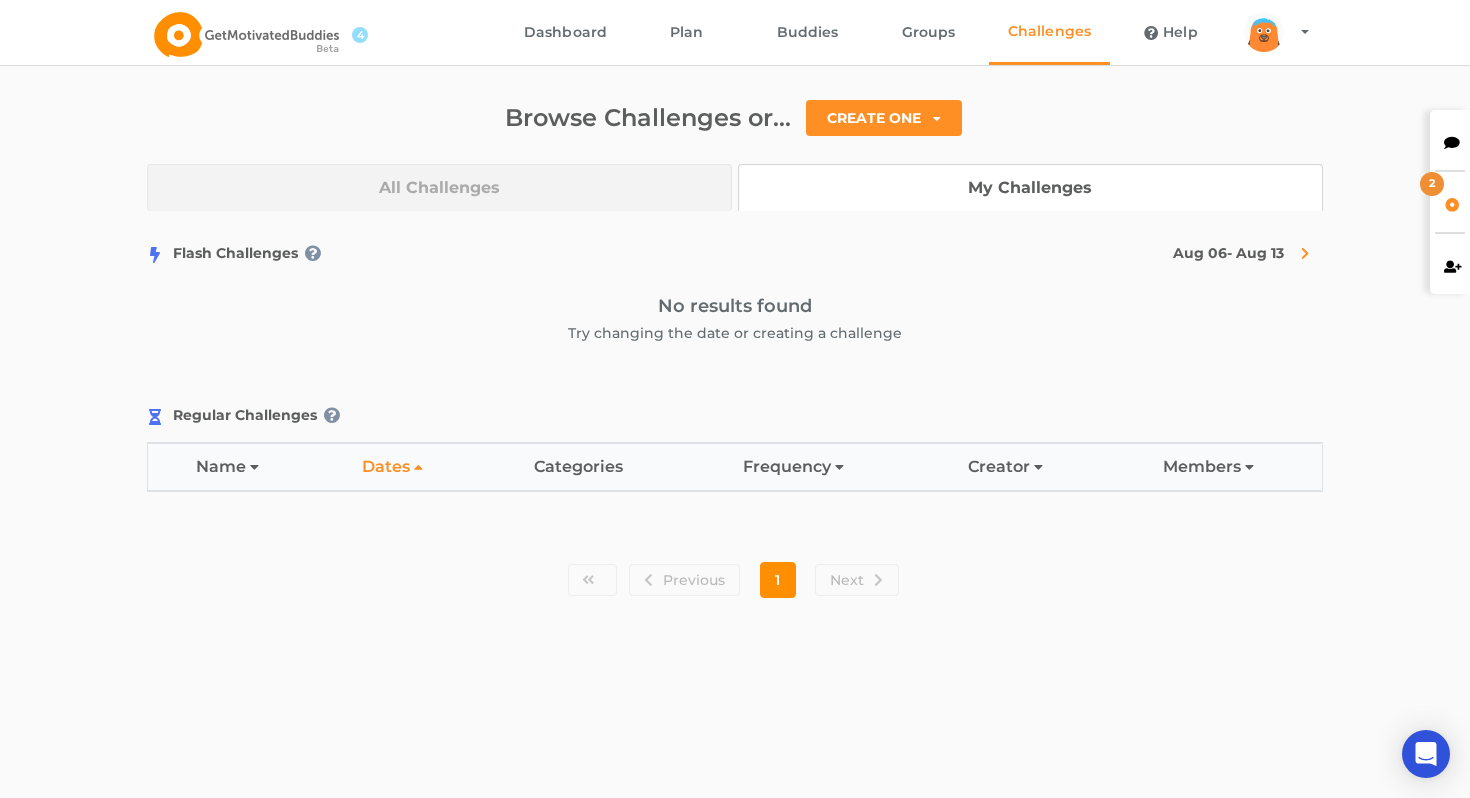 click on "2" at bounding box center [1450, 202] 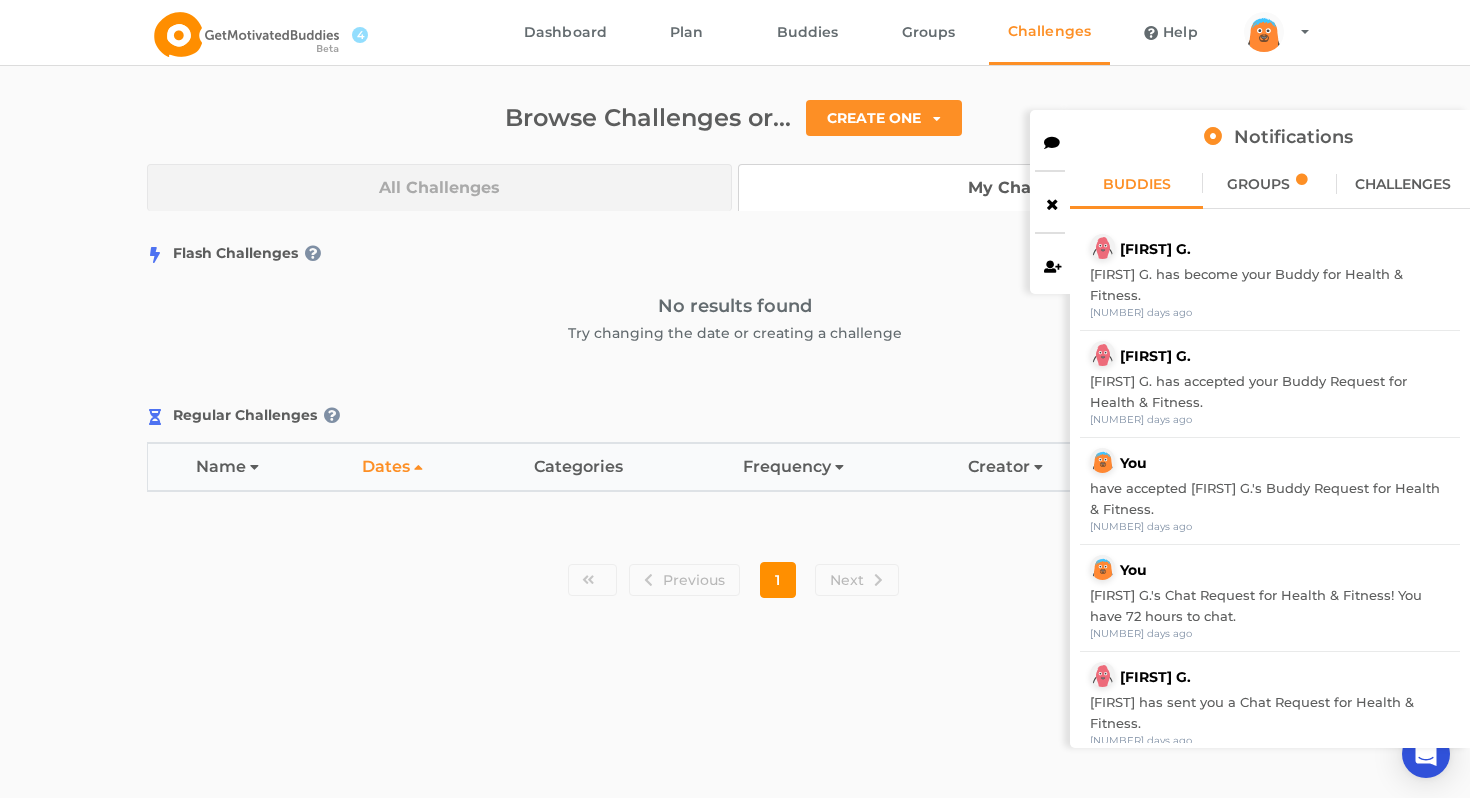 click on "GROUPS" at bounding box center (1269, 184) 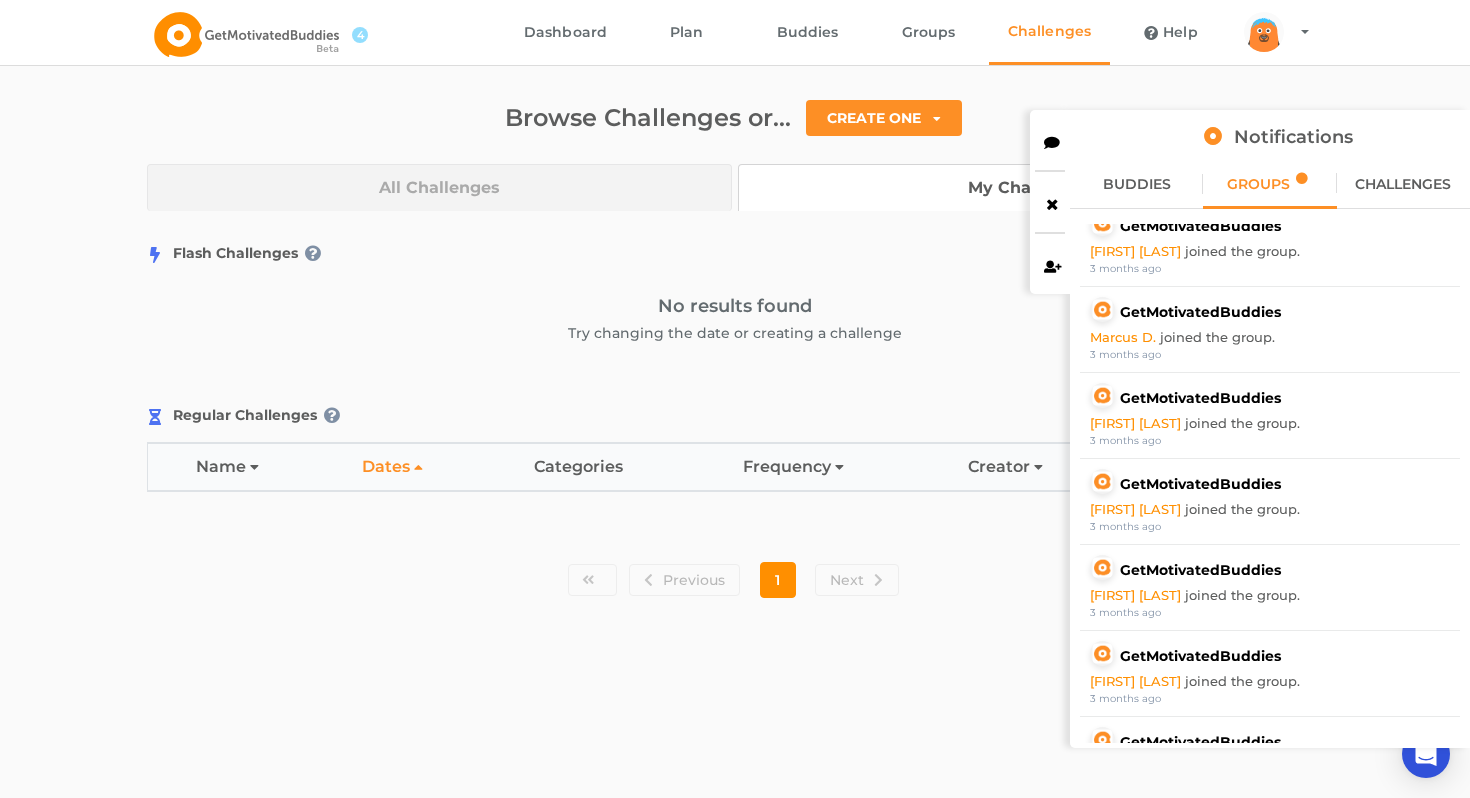 scroll, scrollTop: 970, scrollLeft: 0, axis: vertical 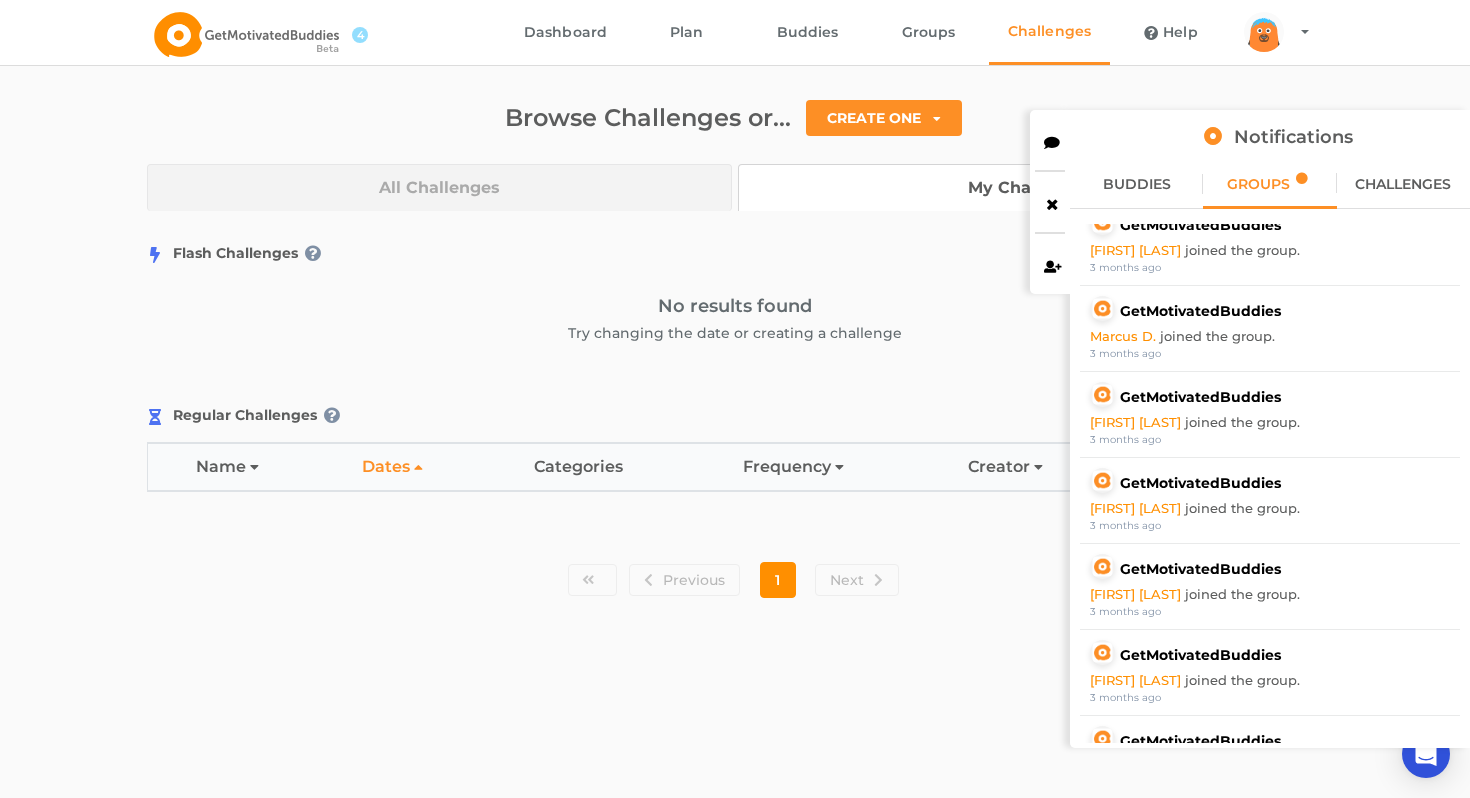 click on "CHALLENGES" at bounding box center (1403, 184) 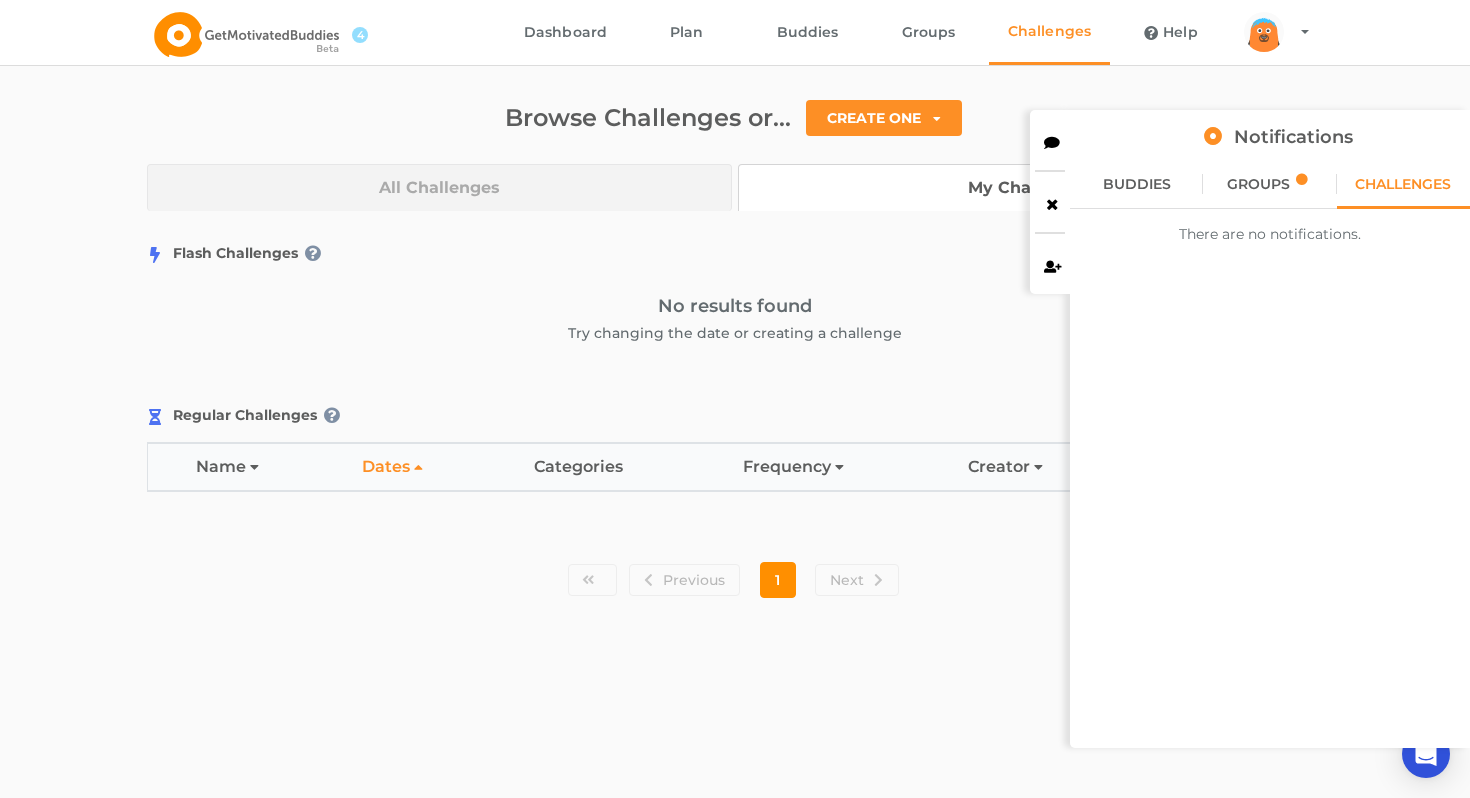 click at bounding box center [1052, 202] 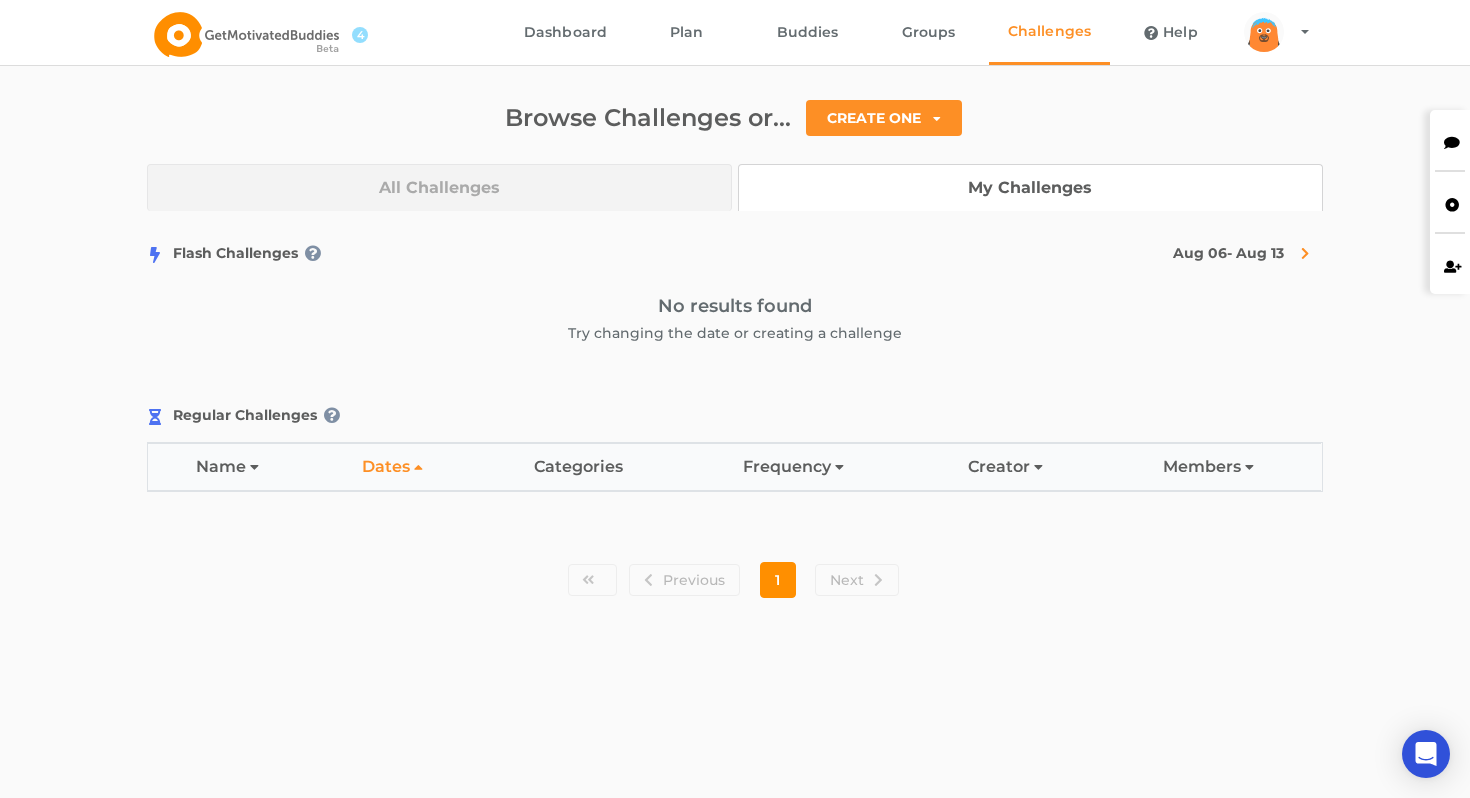 click at bounding box center (1450, 202) 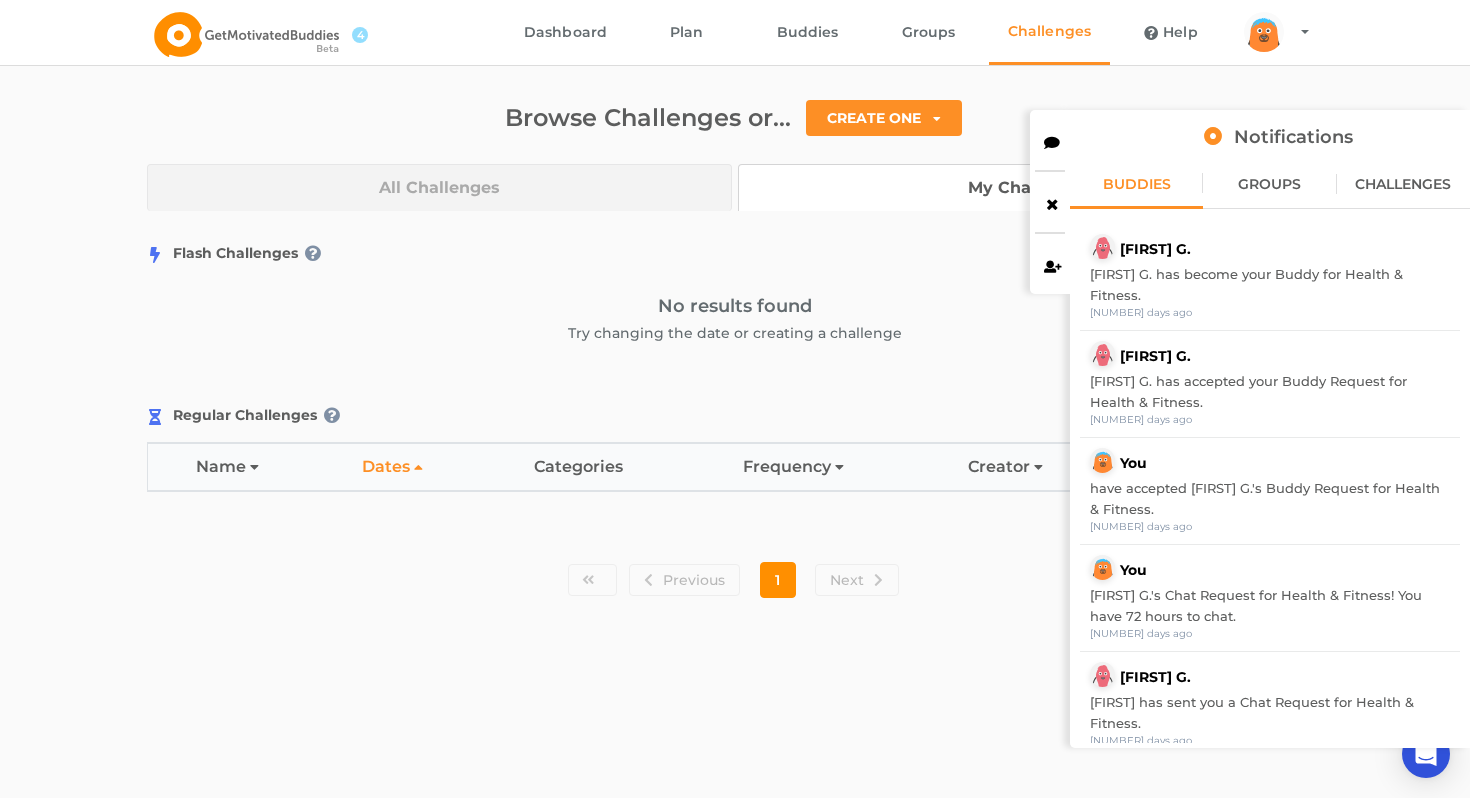 click on "GROUPS" at bounding box center [1269, 184] 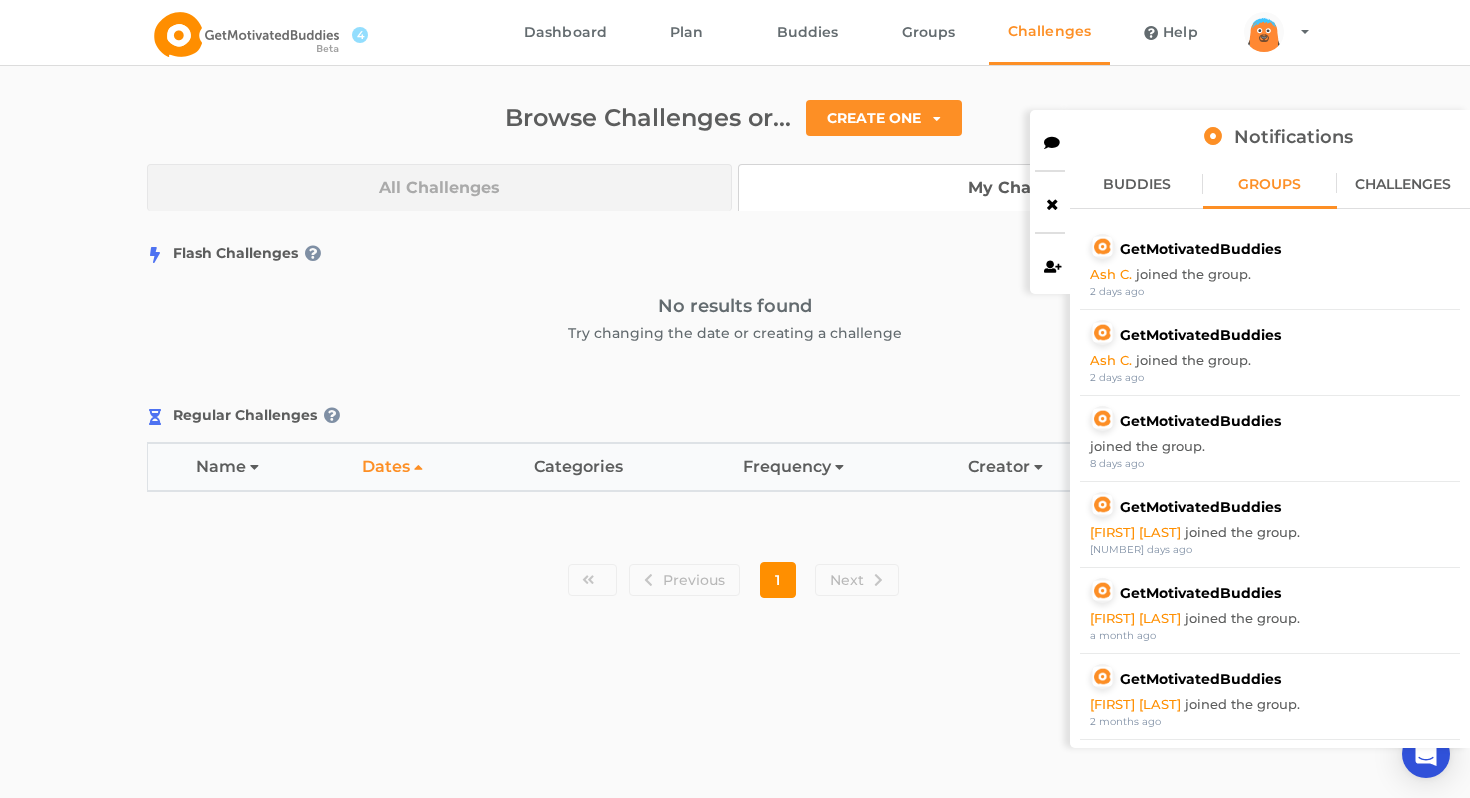 click on "Browse Challenges or... CREATE ONE Flash Challenge Regular Challenge All Challenges My Challenges Flash Challenges Aug 06  -   Aug 13   No results found Try changing the date or creating a challenge Regular Challenges Name Dates Categories Frequency Creator Members Previous 1 Next" at bounding box center [735, 399] 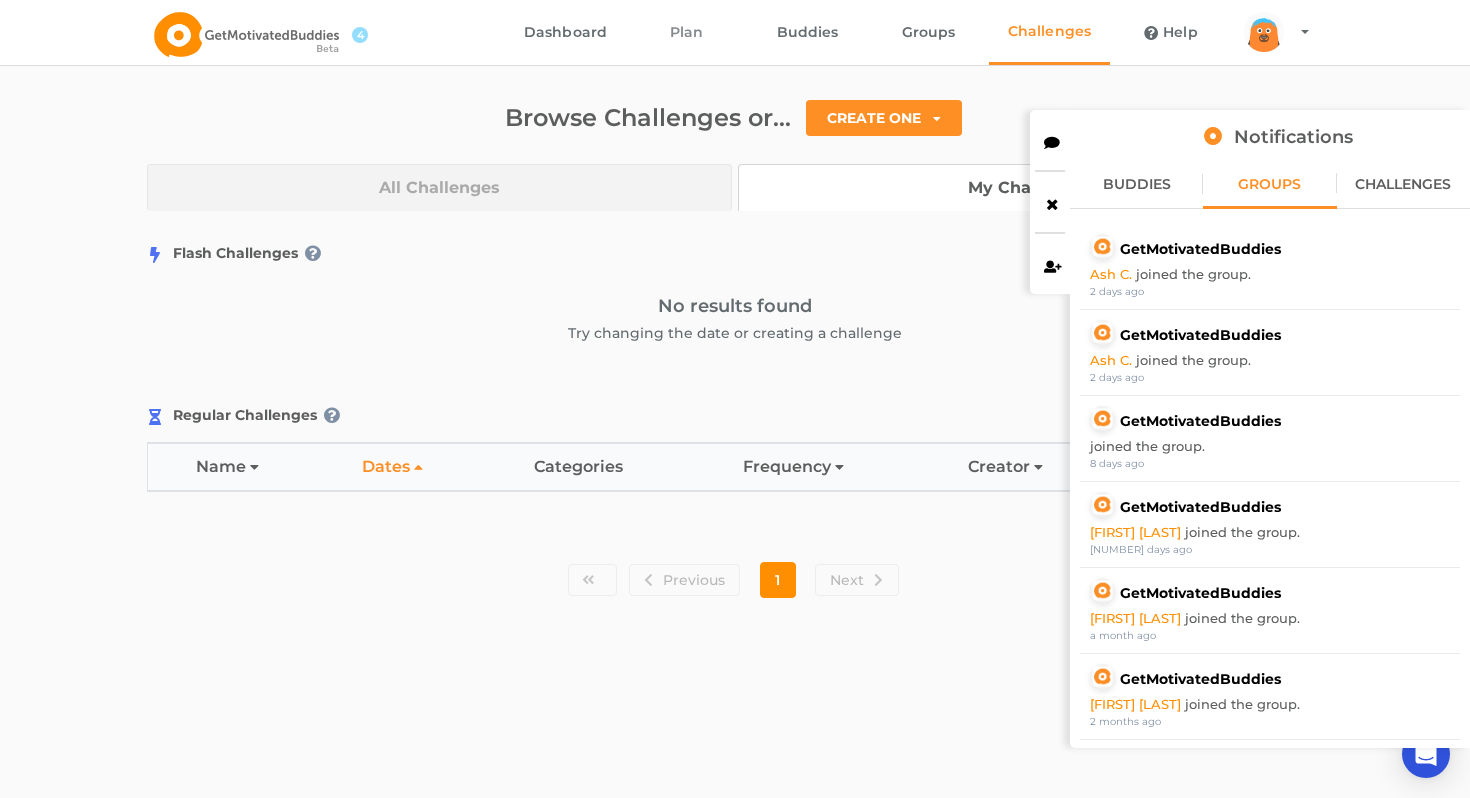 click on "Plan" at bounding box center (686, 32) 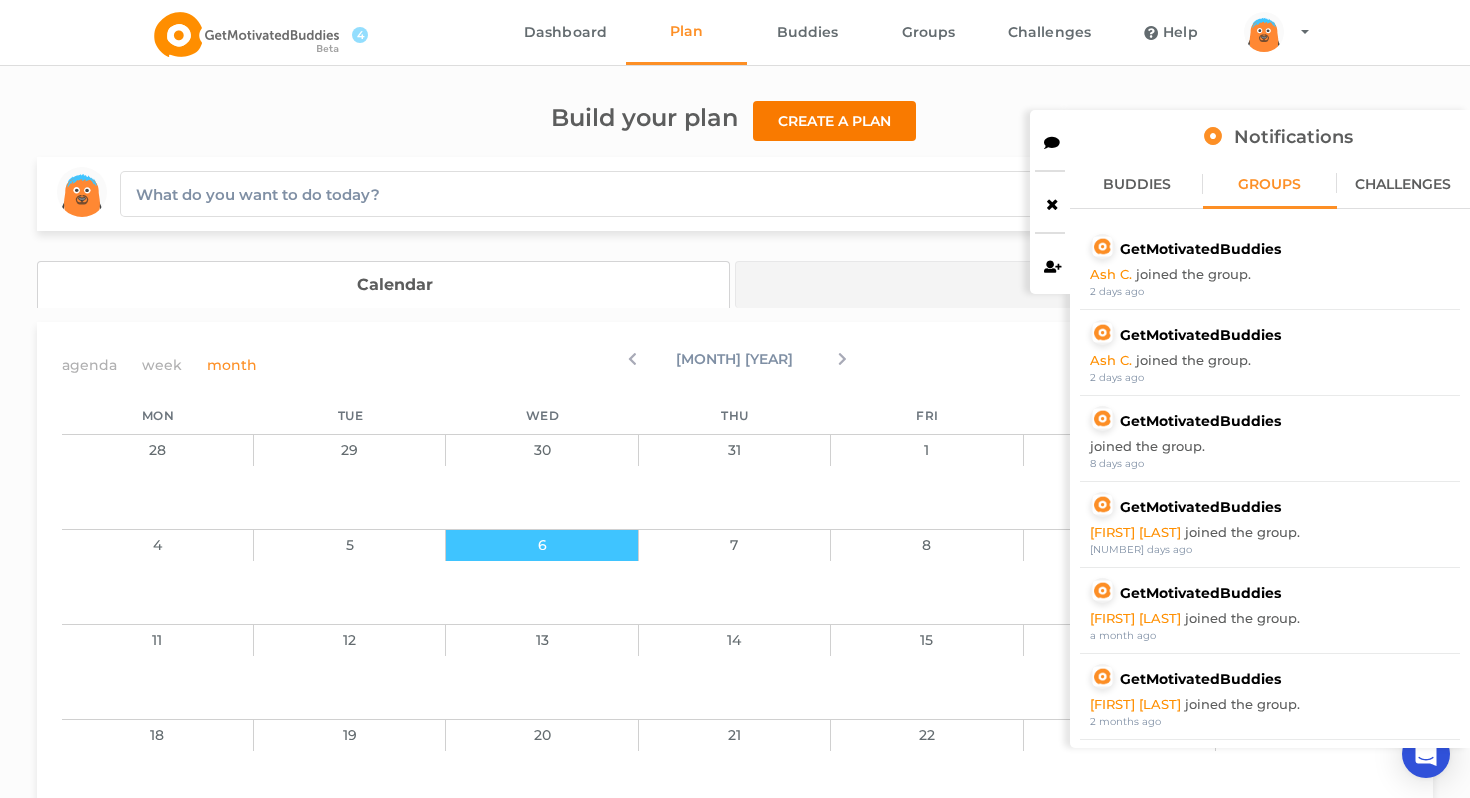 click on "Create a plan" at bounding box center (834, 121) 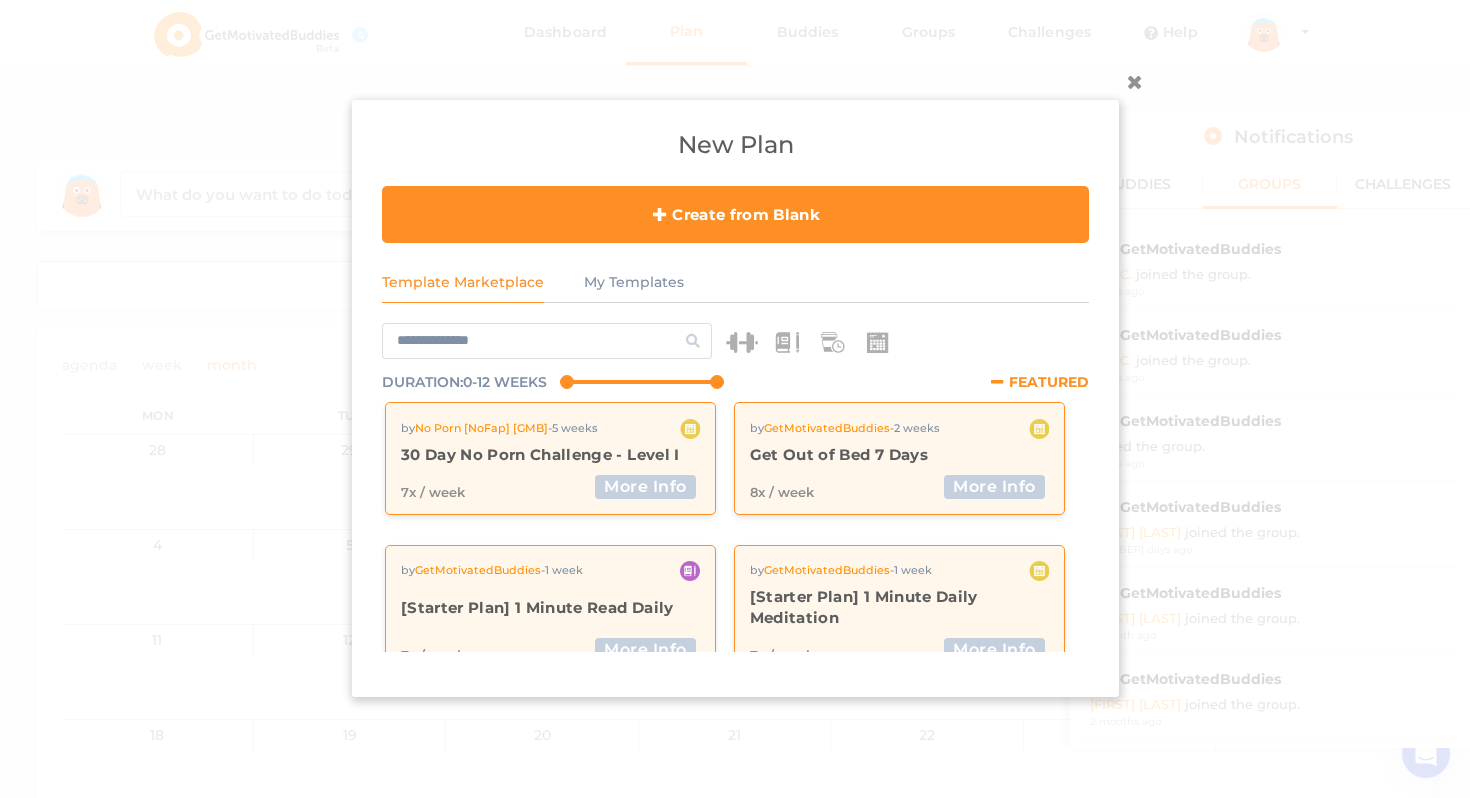 click at bounding box center (547, 341) 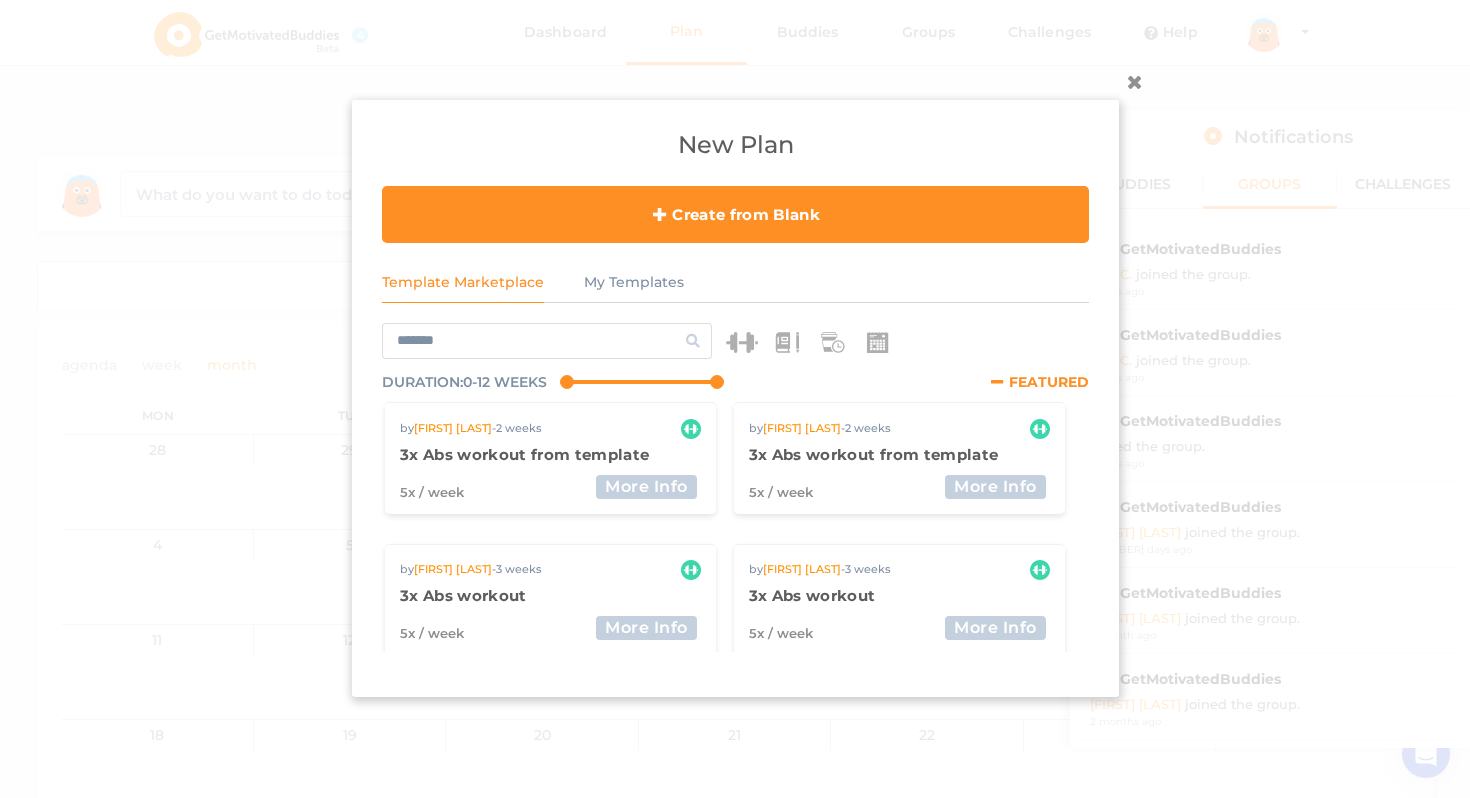 type on "*******" 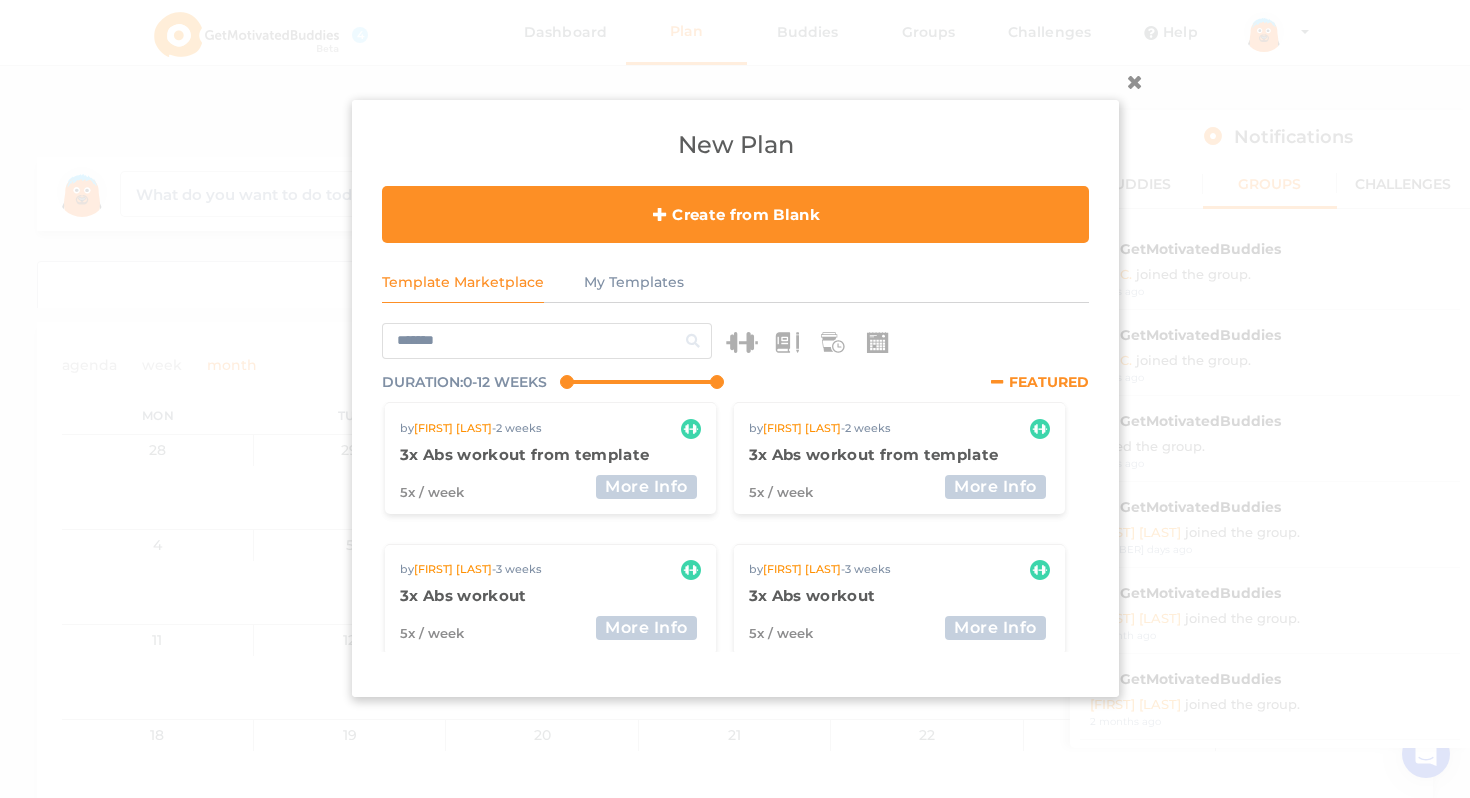 click on "3x Abs workout from template" at bounding box center [525, 454] 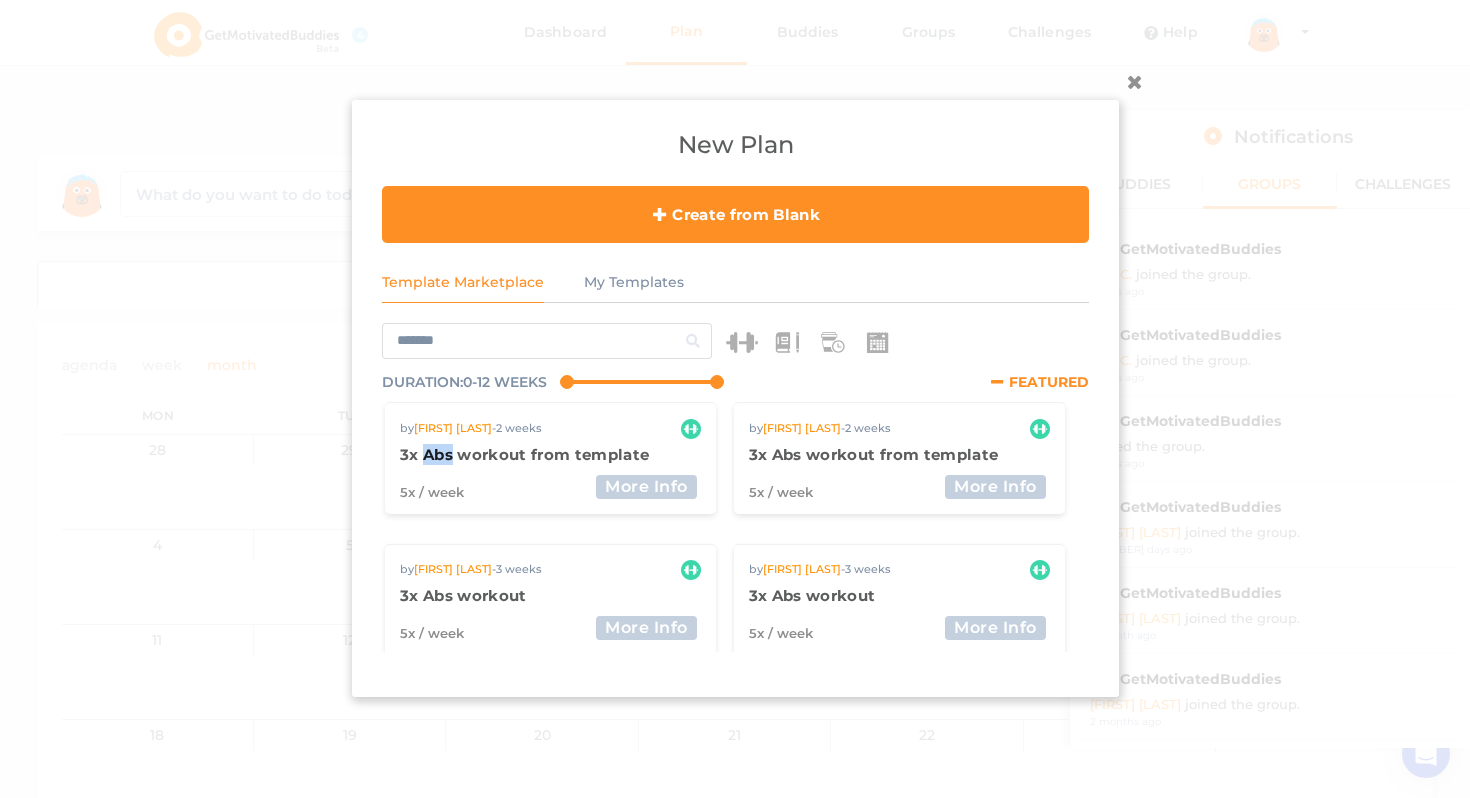 click on "3x Abs workout from template" at bounding box center [525, 454] 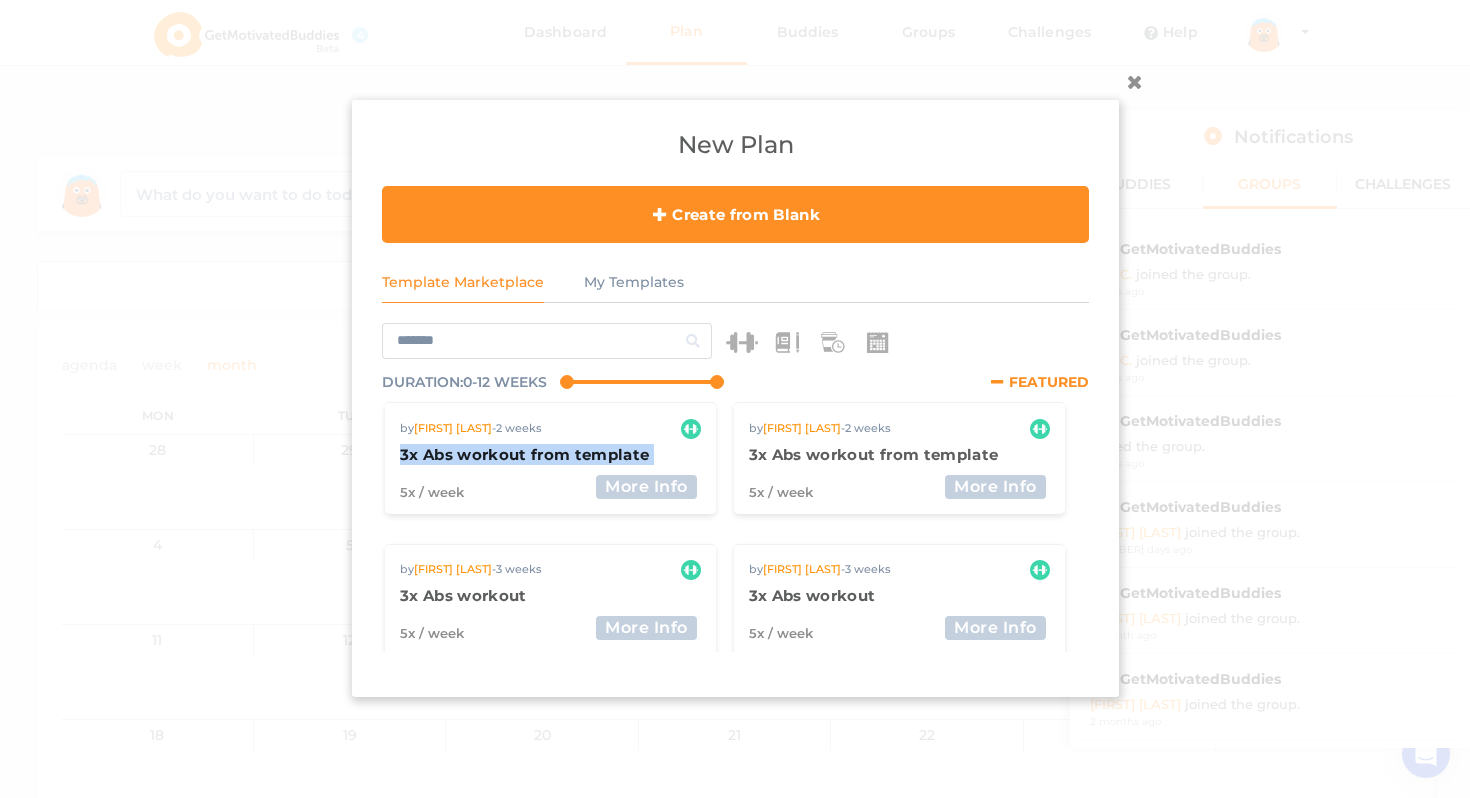copy on "3x Abs workout from template" 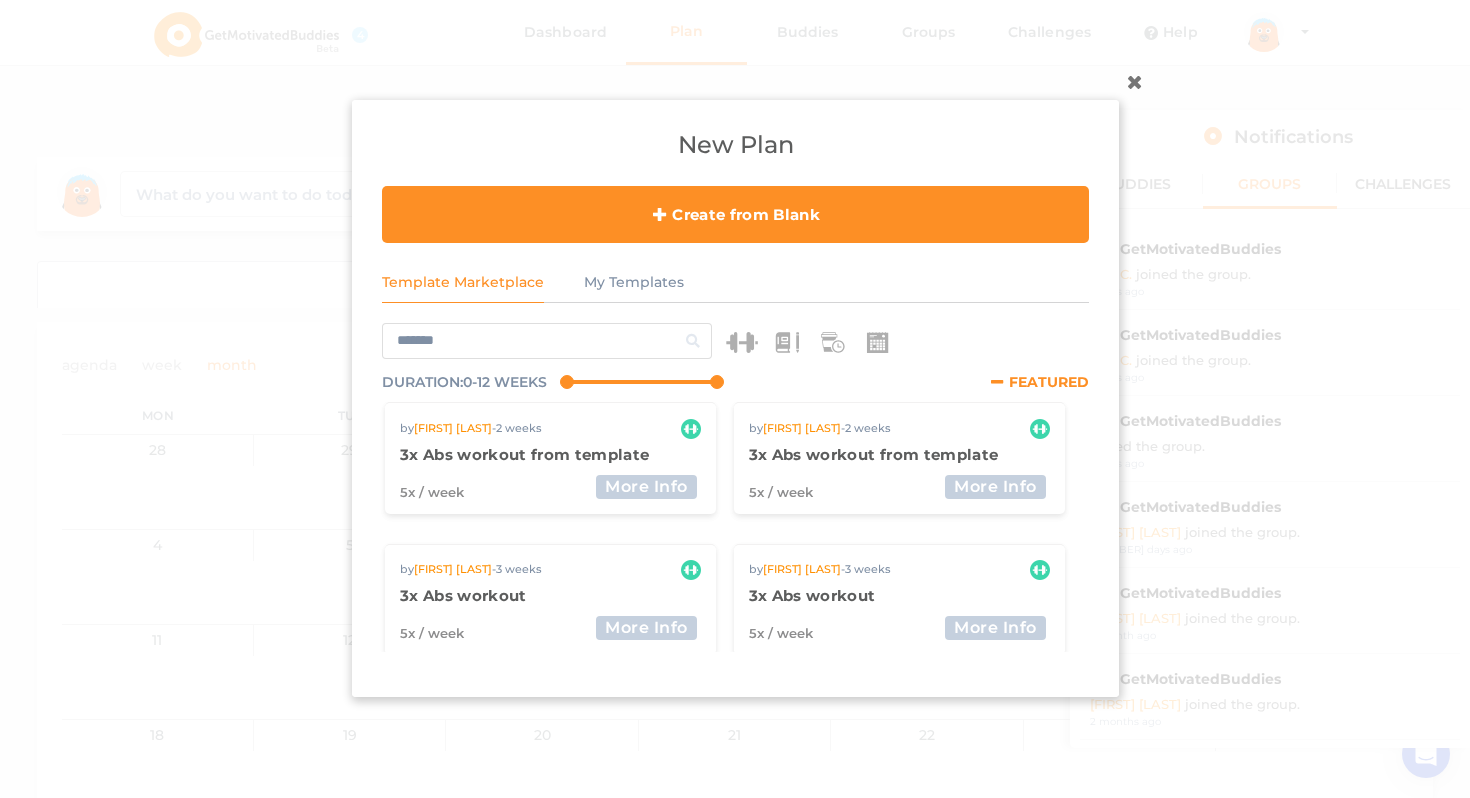 click at bounding box center [1135, 81] 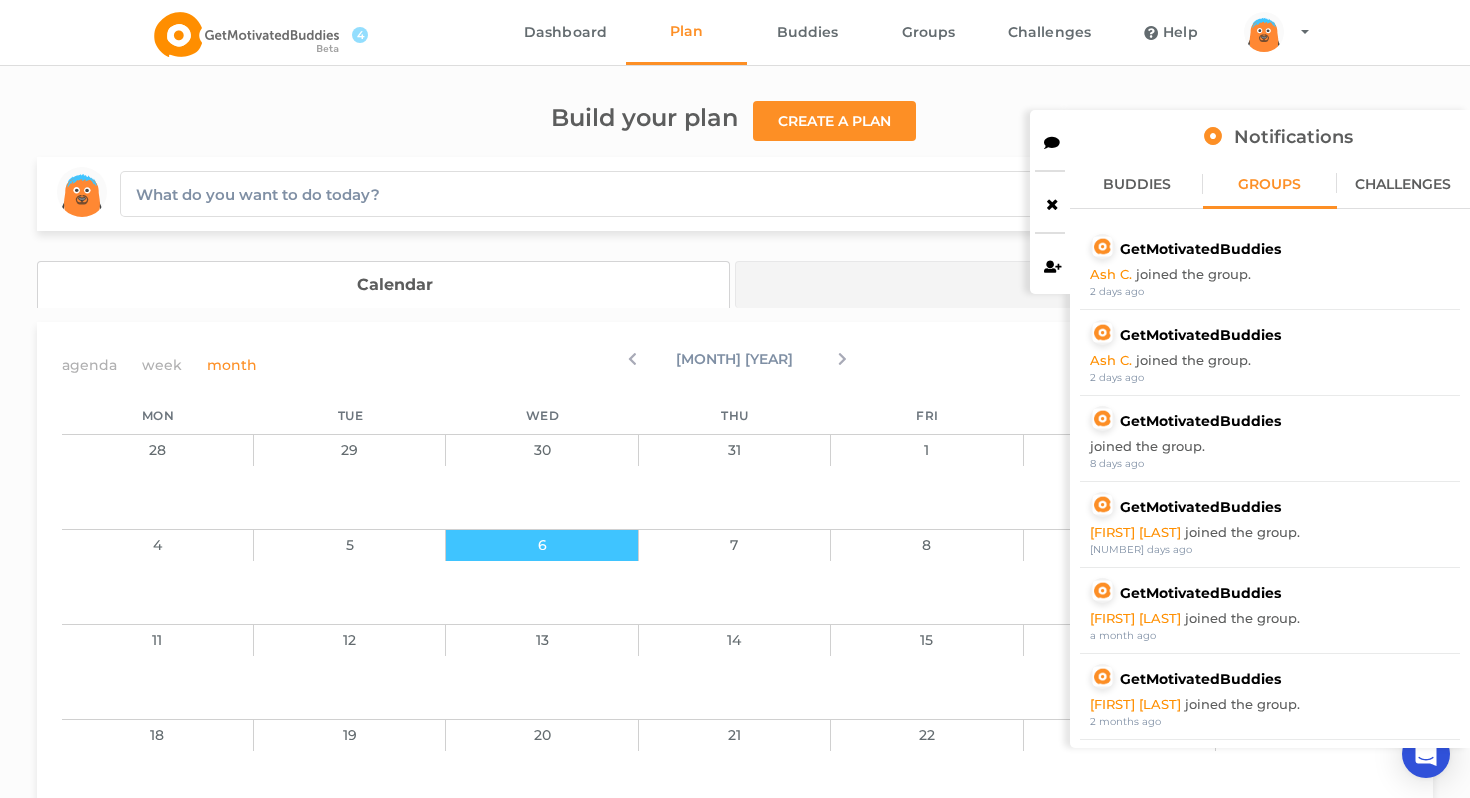 click at bounding box center (1052, 202) 